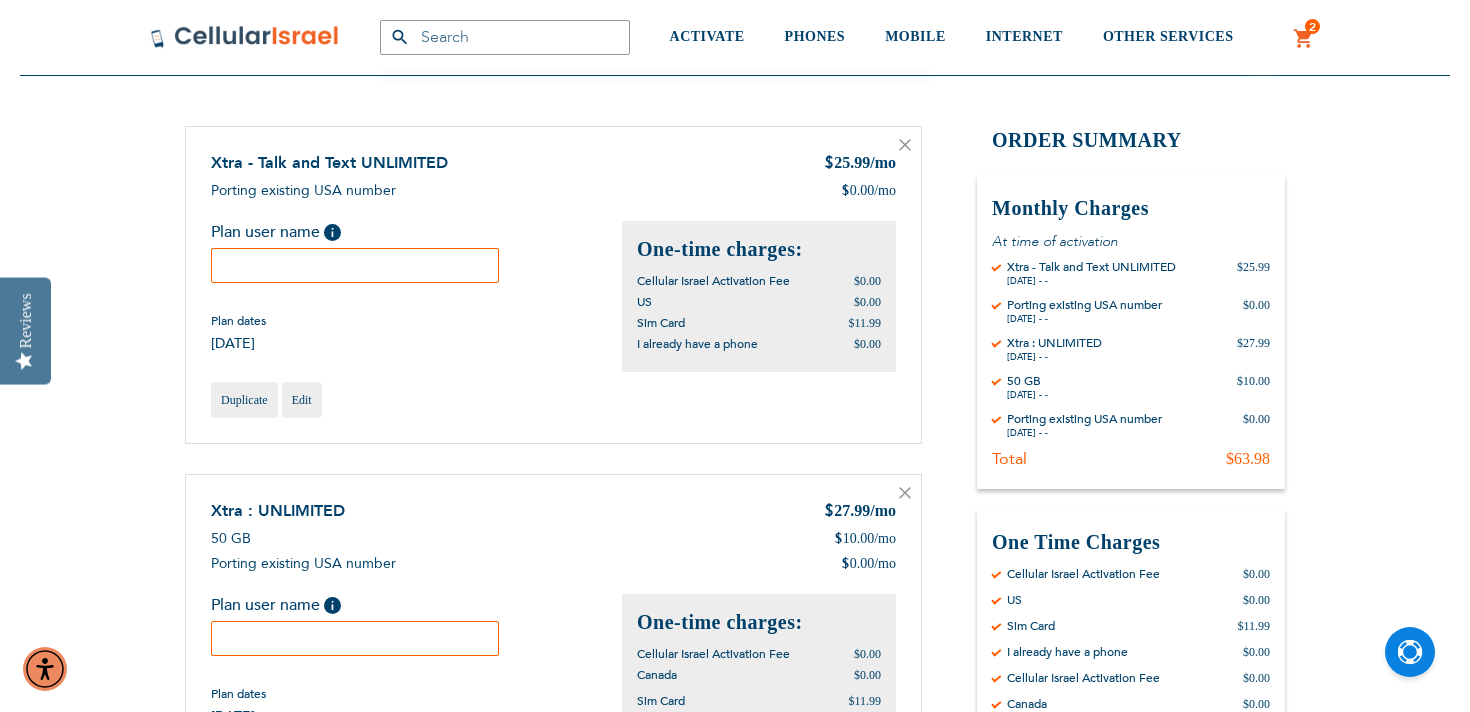 scroll, scrollTop: 203, scrollLeft: 0, axis: vertical 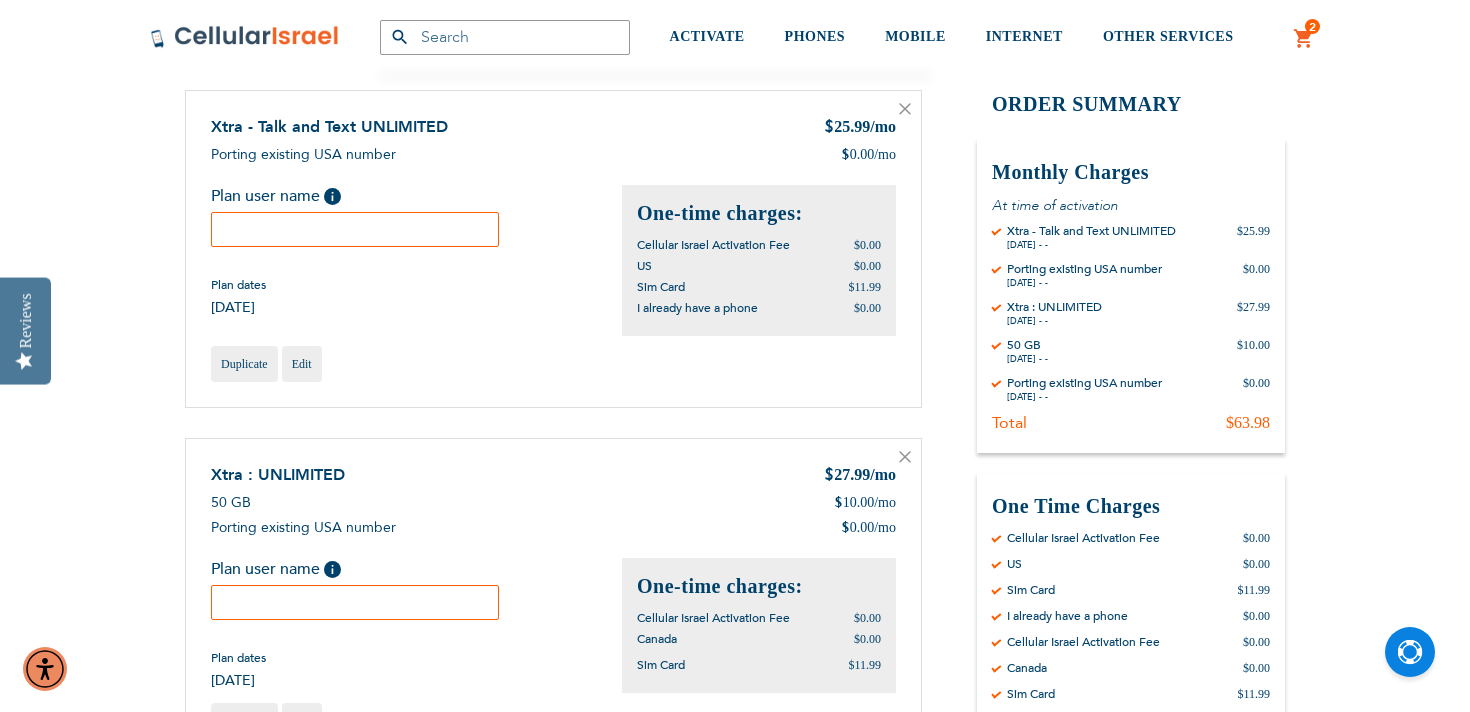 click at bounding box center [355, 229] 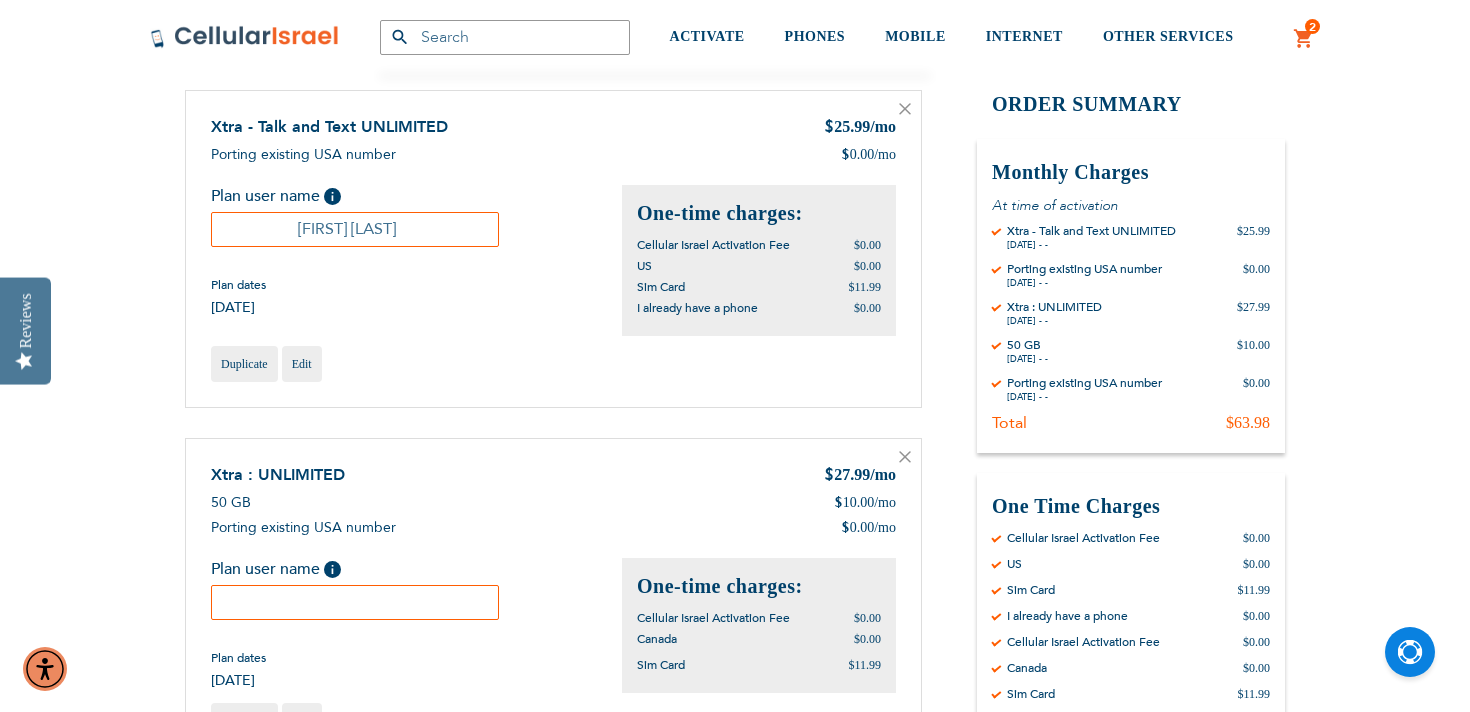 type on "Ari Schuman" 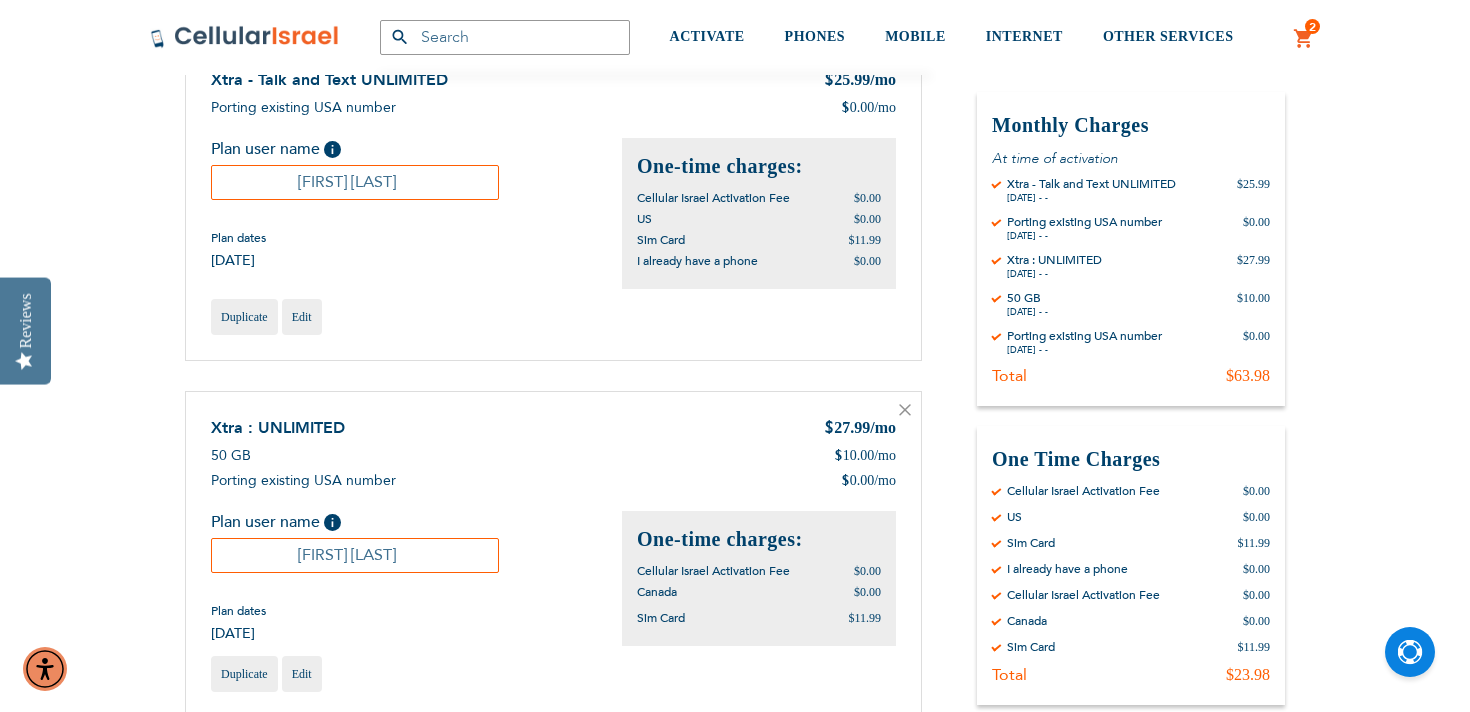 scroll, scrollTop: 240, scrollLeft: 0, axis: vertical 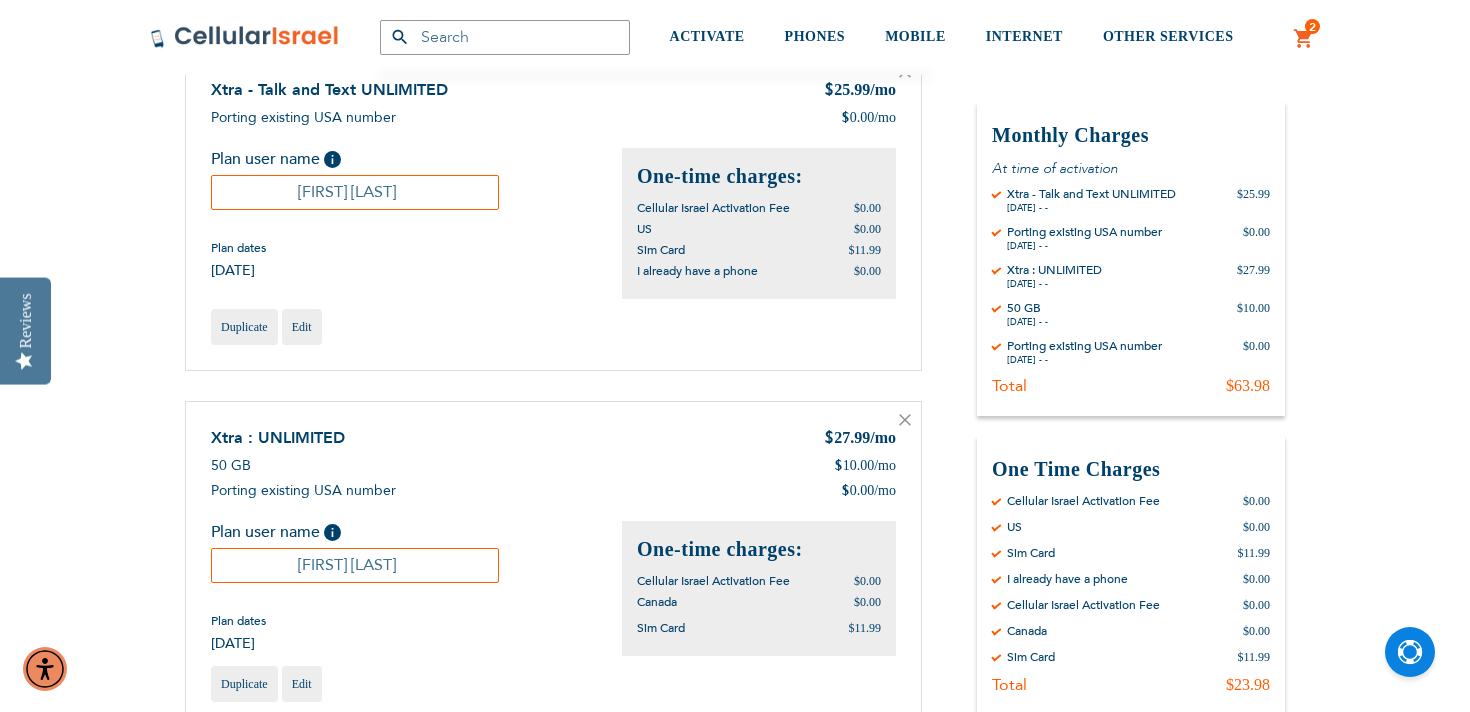 type on "Ruchama Zlotnick" 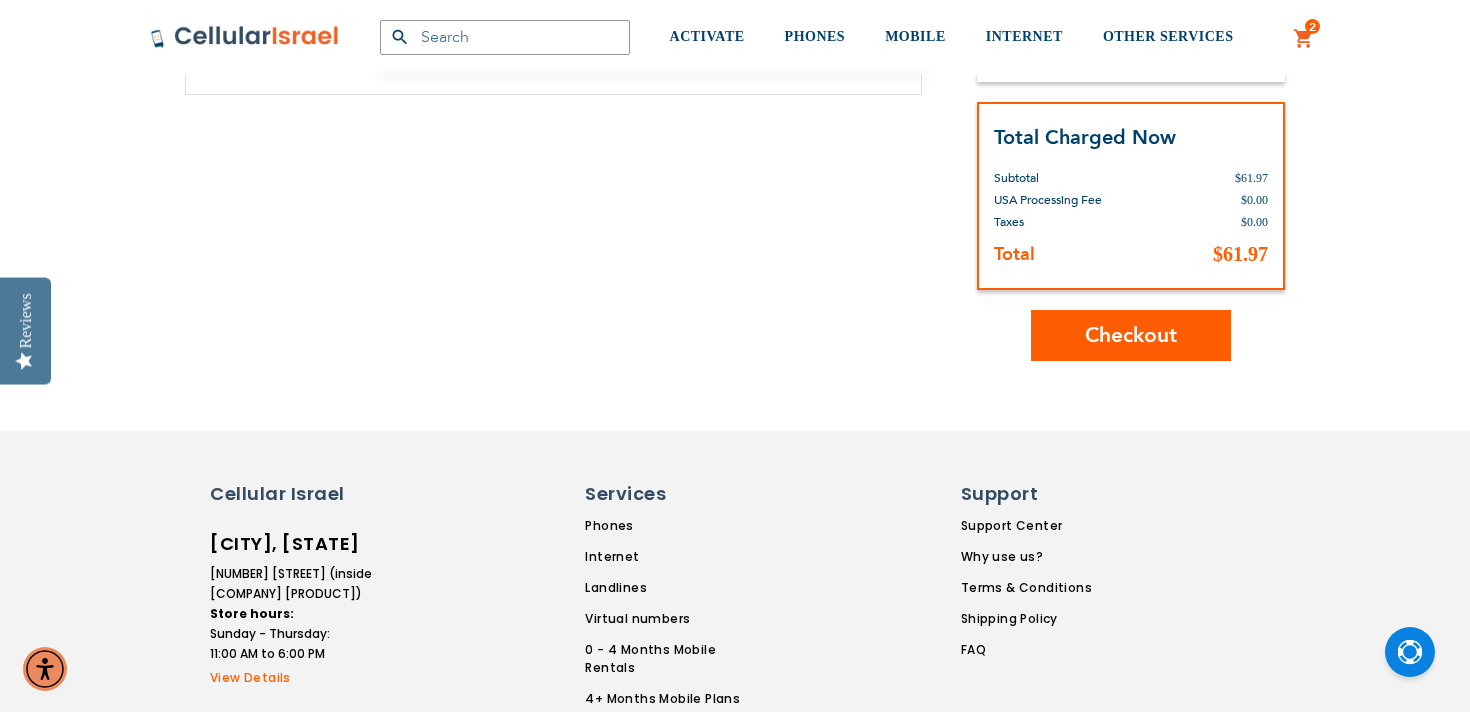 scroll, scrollTop: 780, scrollLeft: 0, axis: vertical 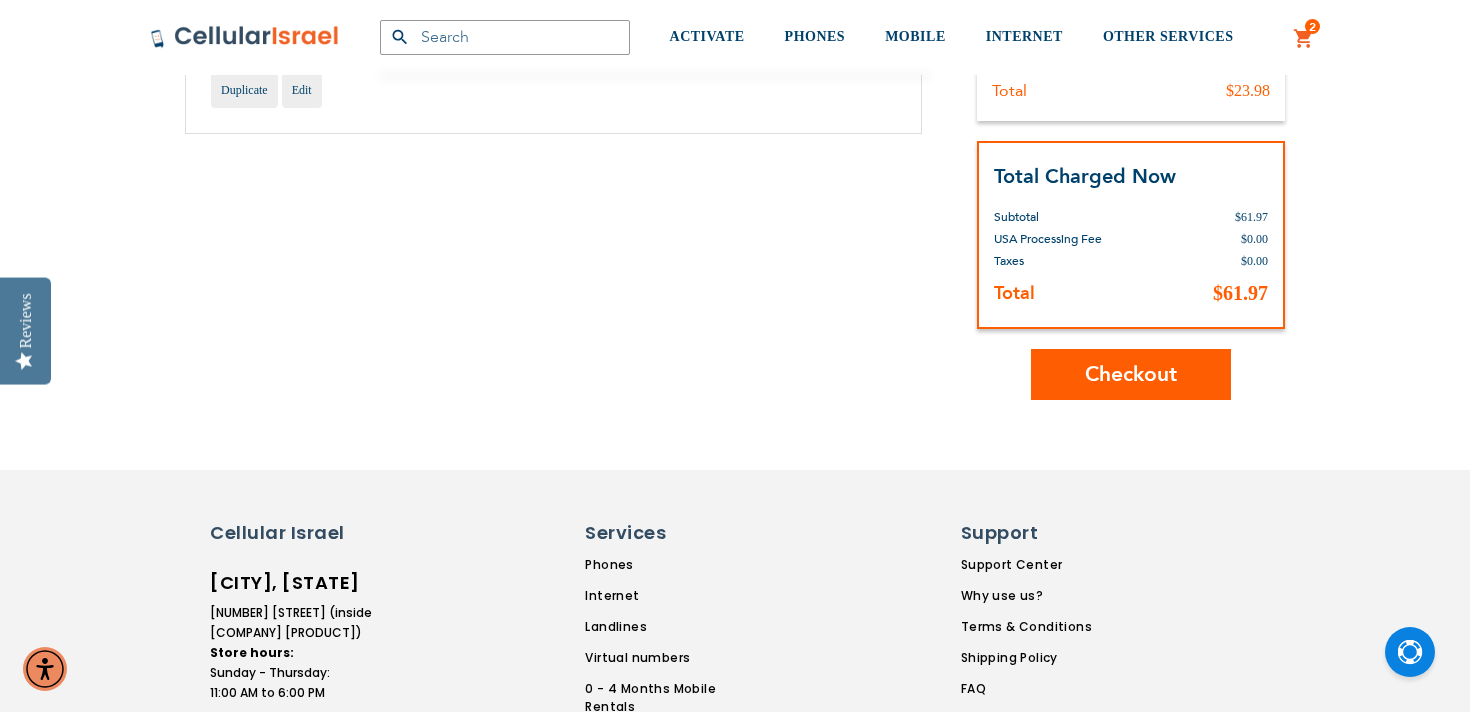 click on "Checkout" at bounding box center (1131, 374) 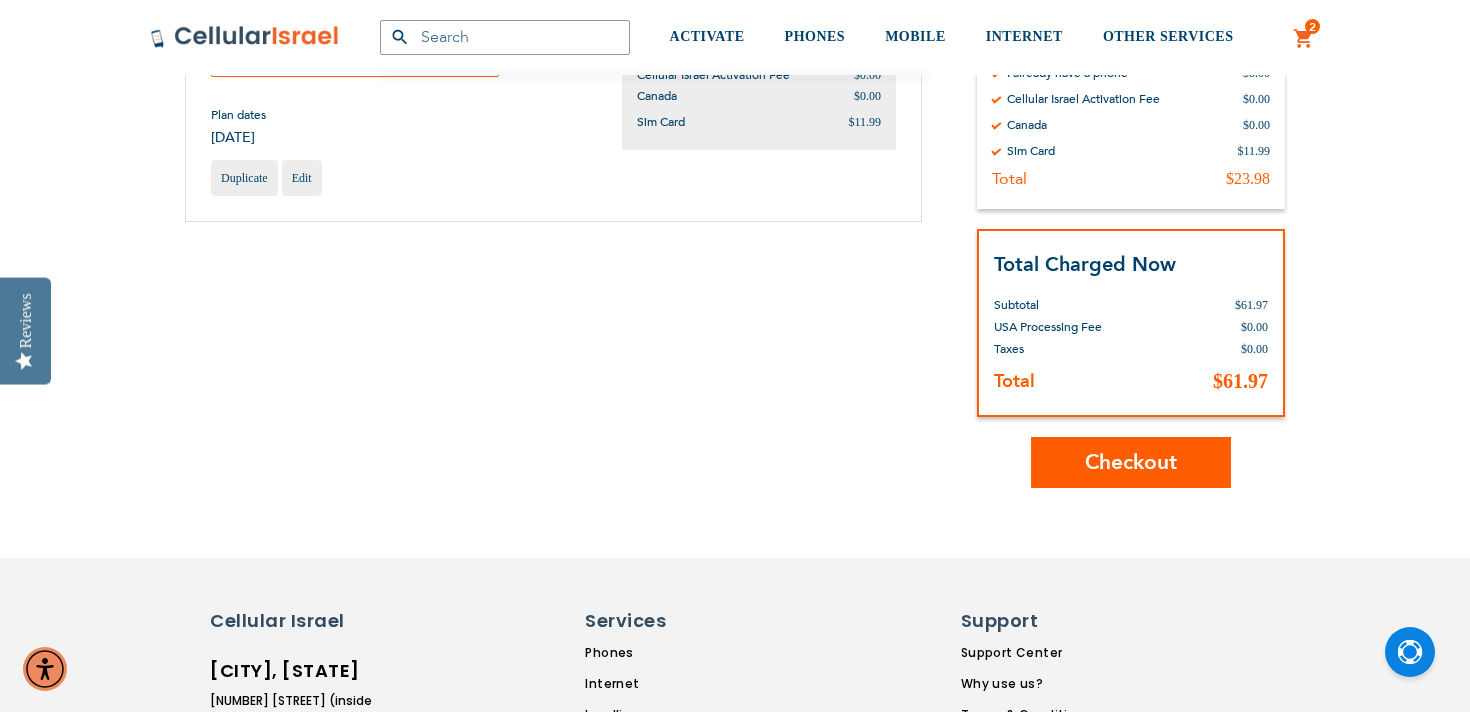 scroll, scrollTop: 726, scrollLeft: 0, axis: vertical 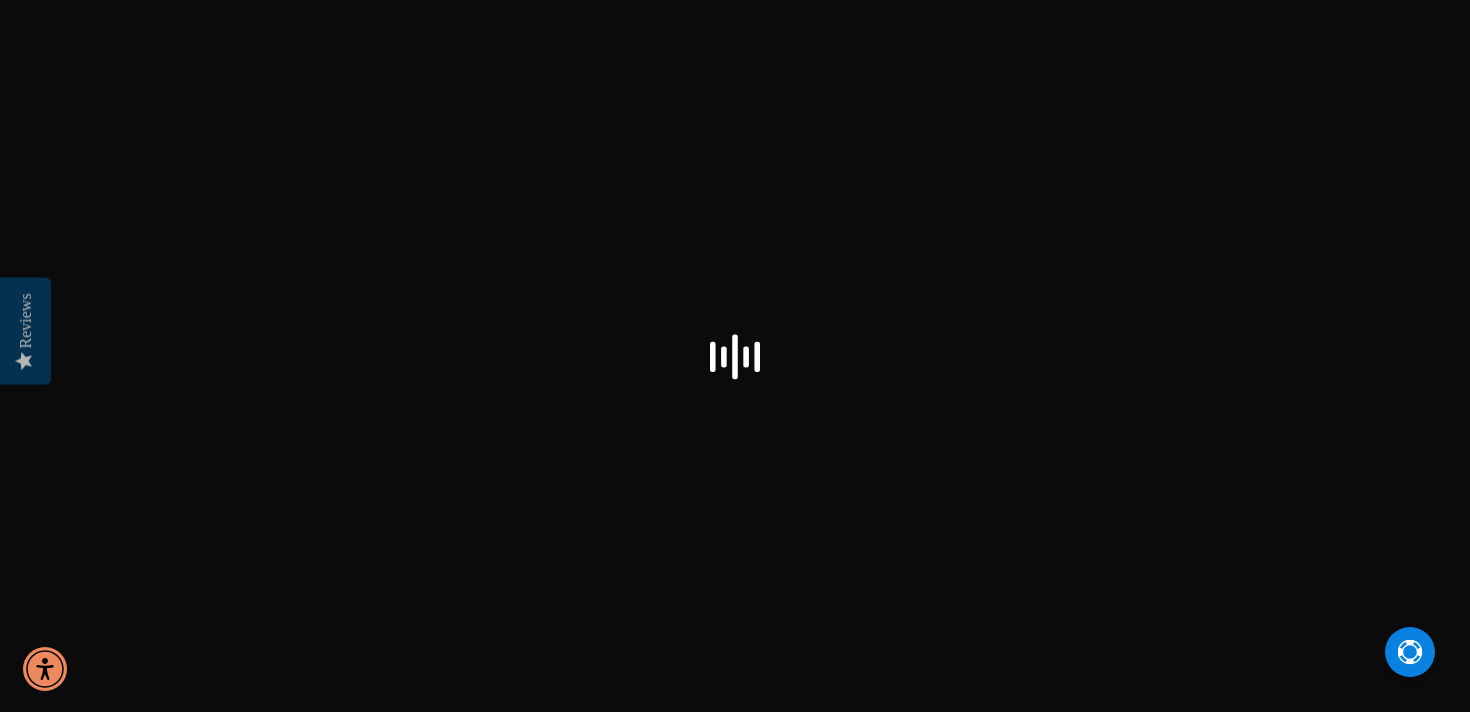 select on "US" 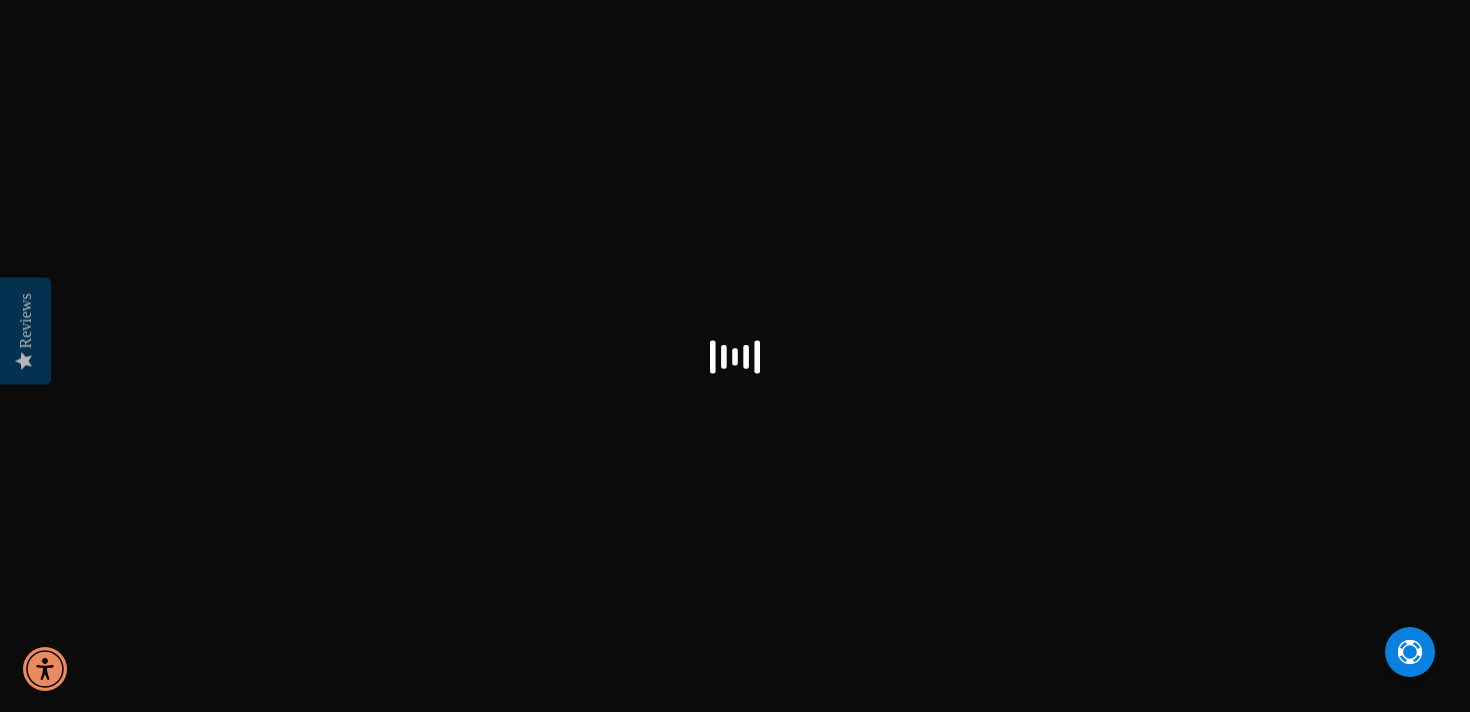 checkbox on "false" 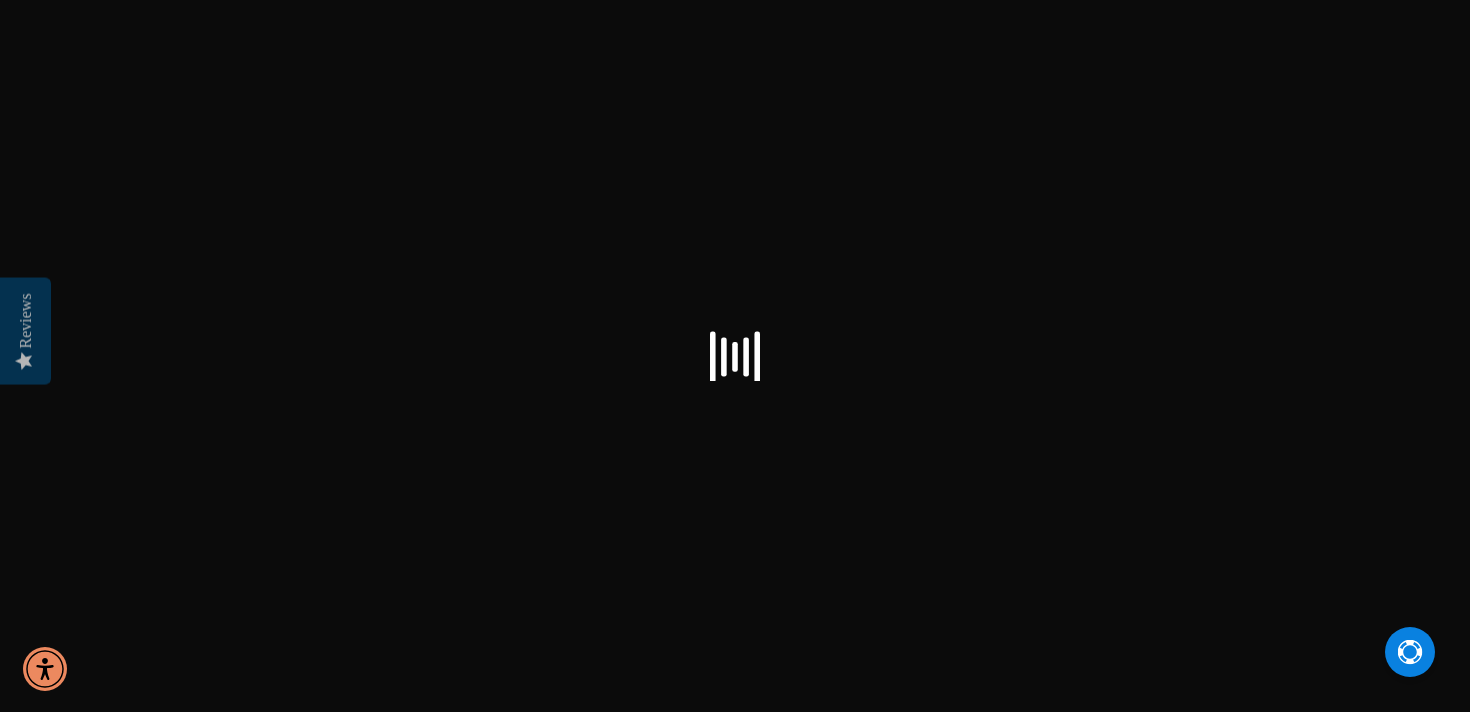 select on "US" 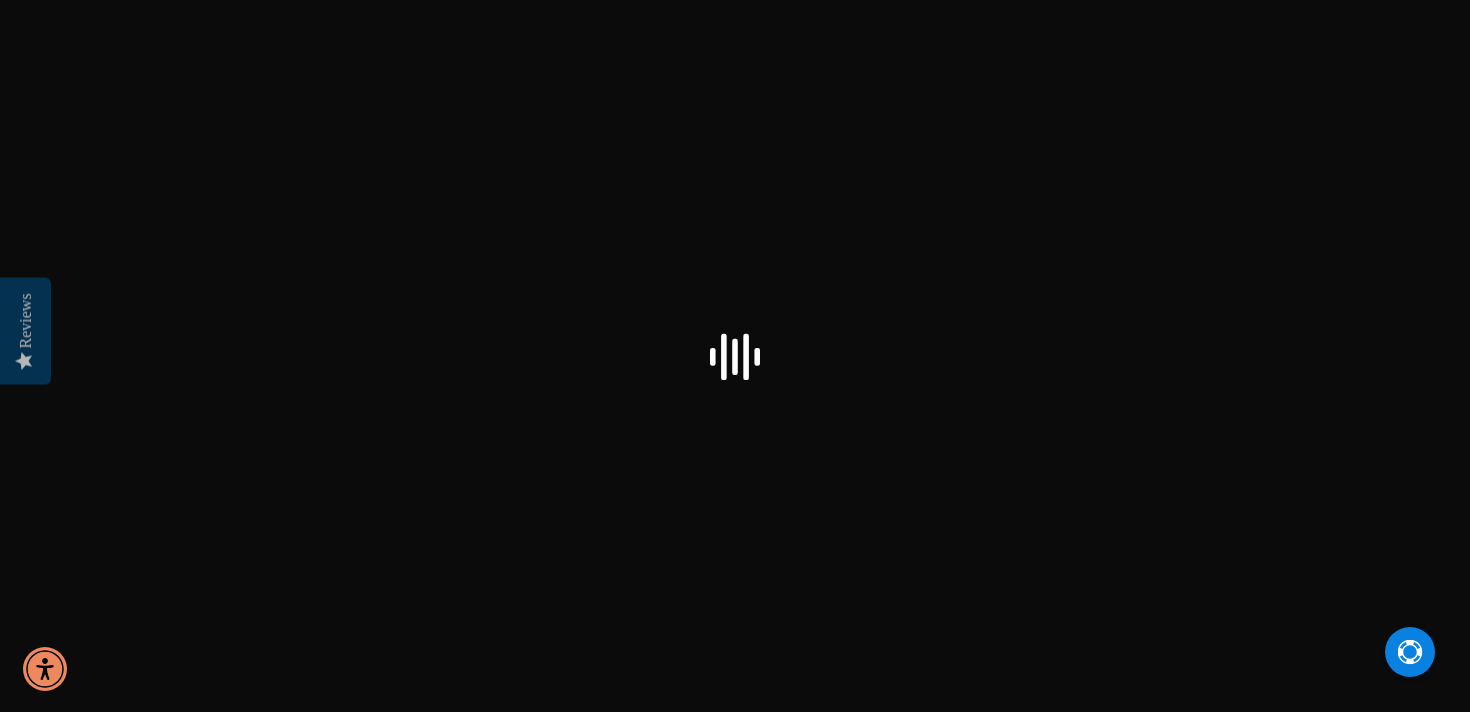 checkbox on "true" 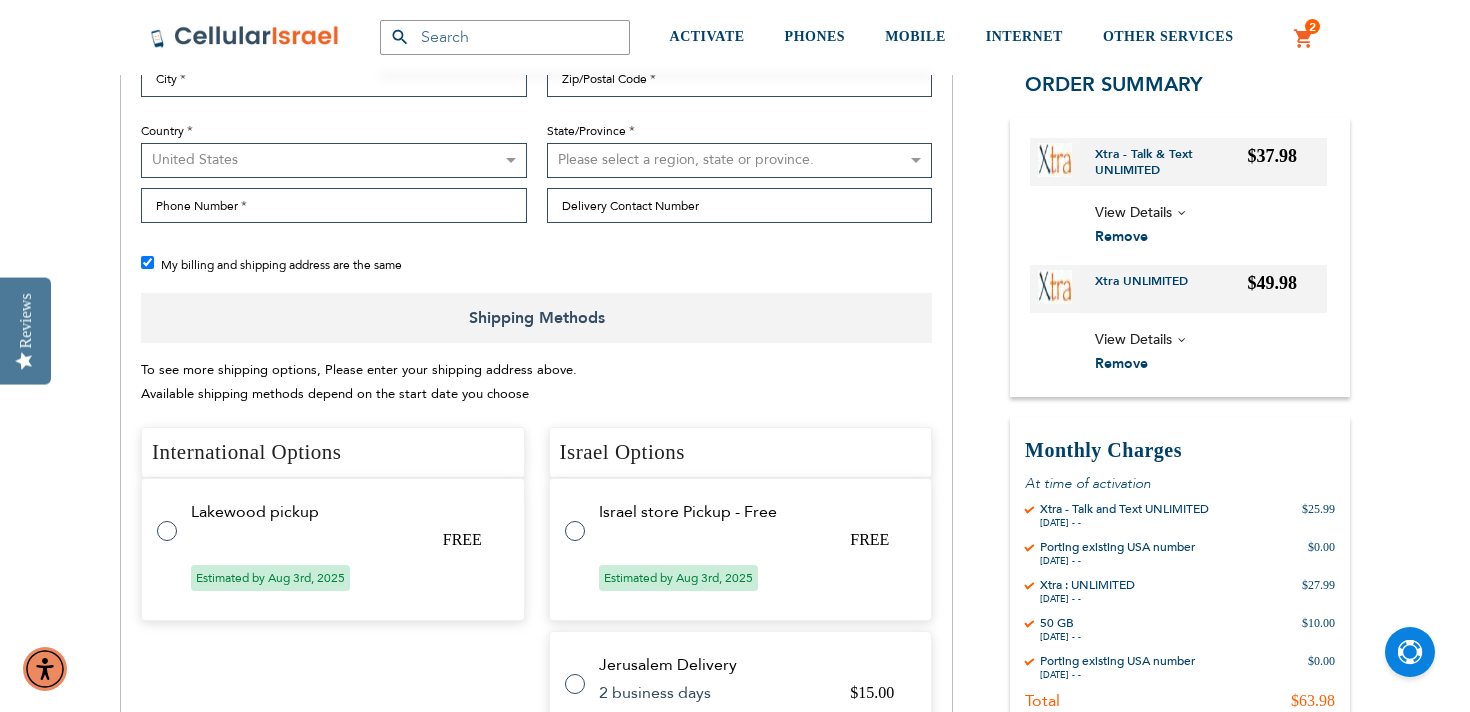 scroll, scrollTop: 604, scrollLeft: 0, axis: vertical 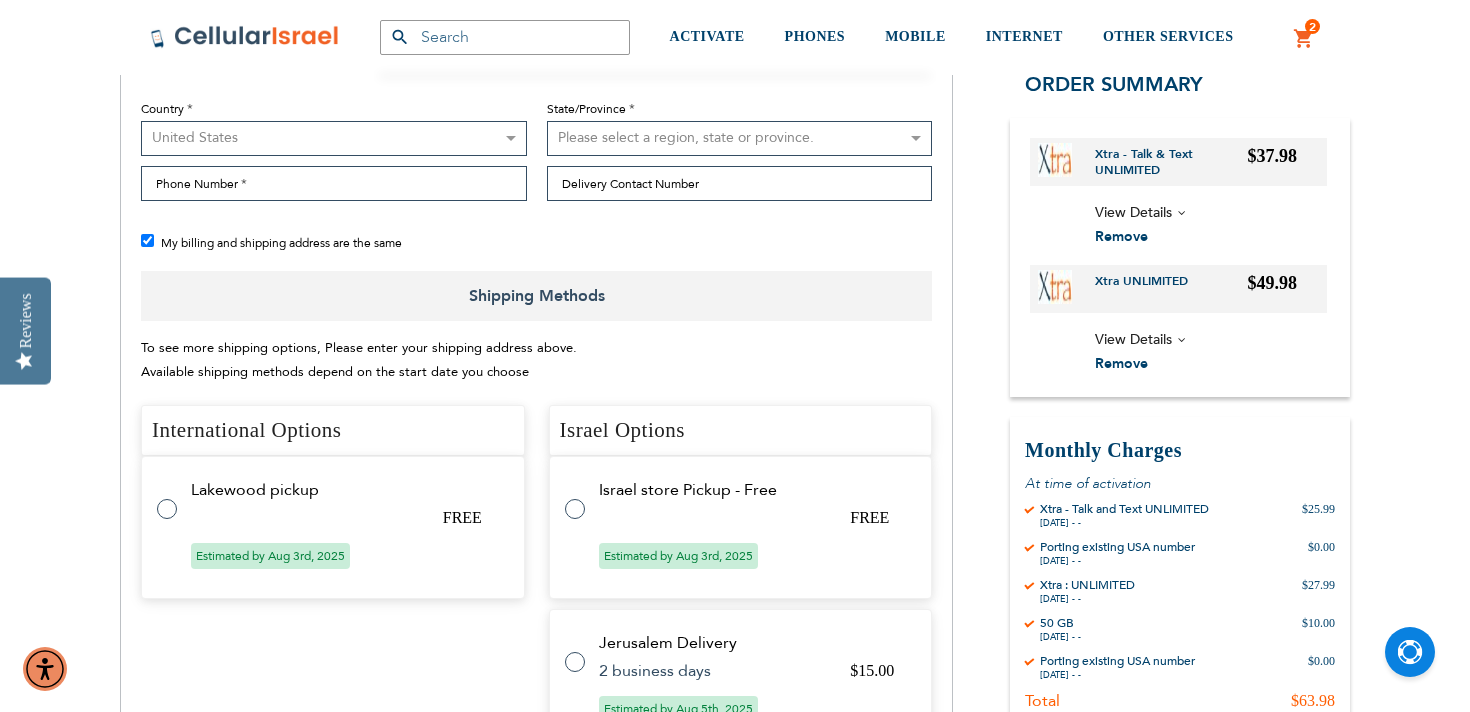 click on "[CITY] pickup
FREE
Estimated by Aug 3rd, 2025" at bounding box center [333, 527] 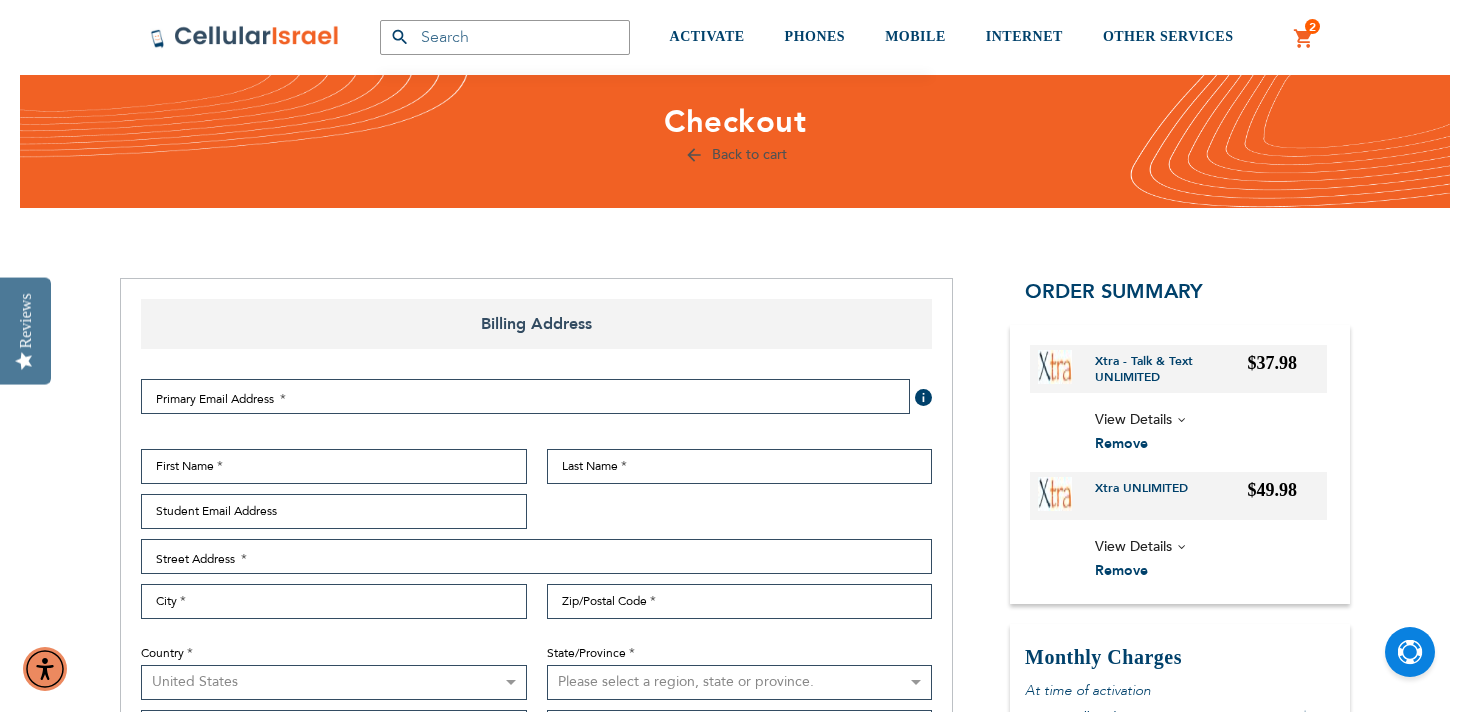 scroll, scrollTop: 56, scrollLeft: 0, axis: vertical 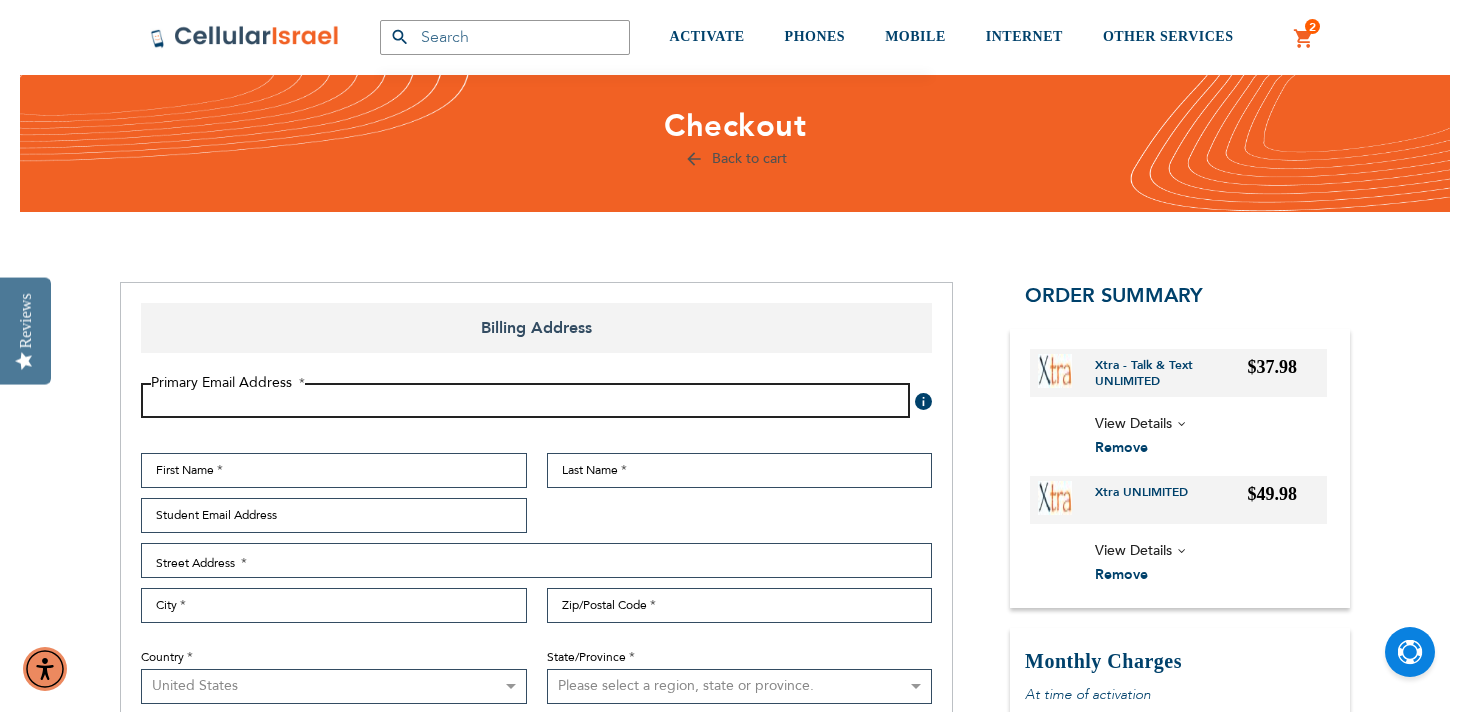 click on "Email Address" at bounding box center (525, 400) 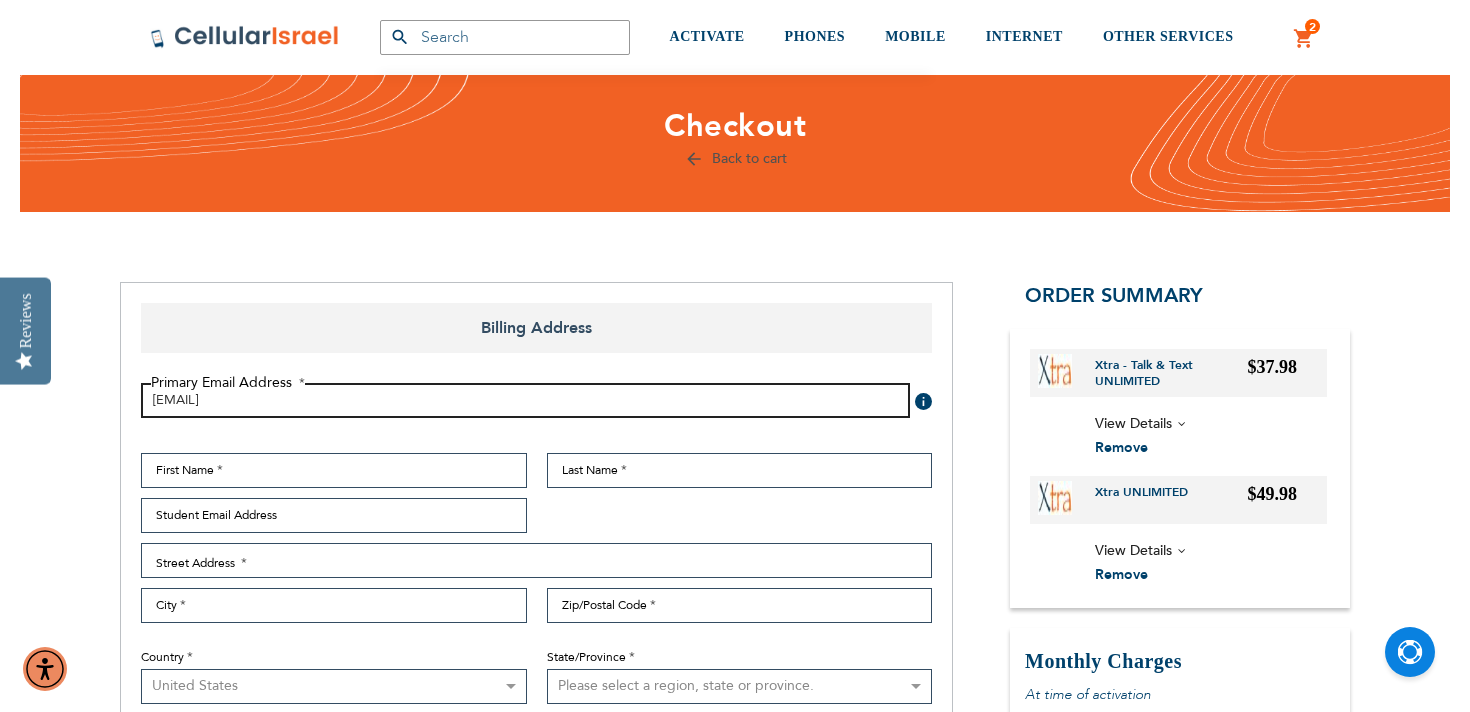 type on "[EMAIL]" 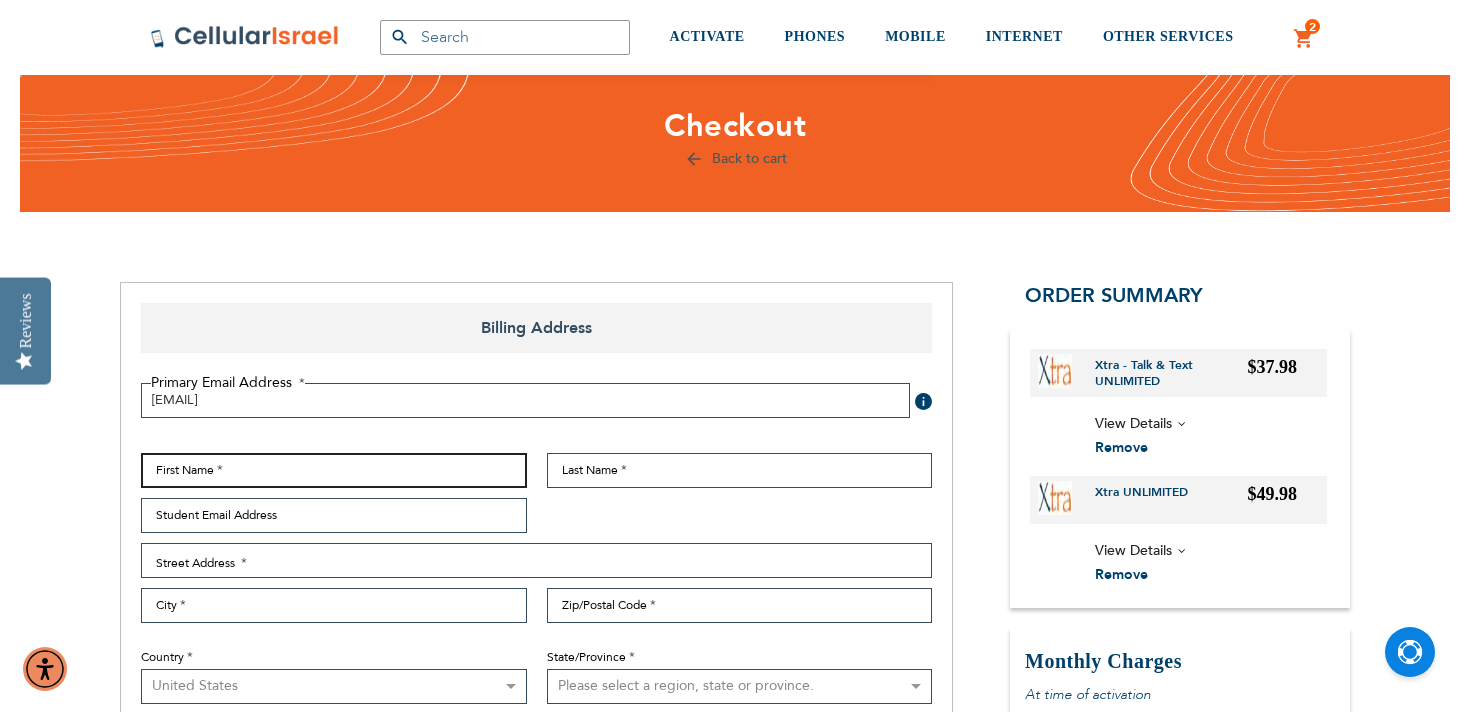 click on "First Name" at bounding box center (334, 470) 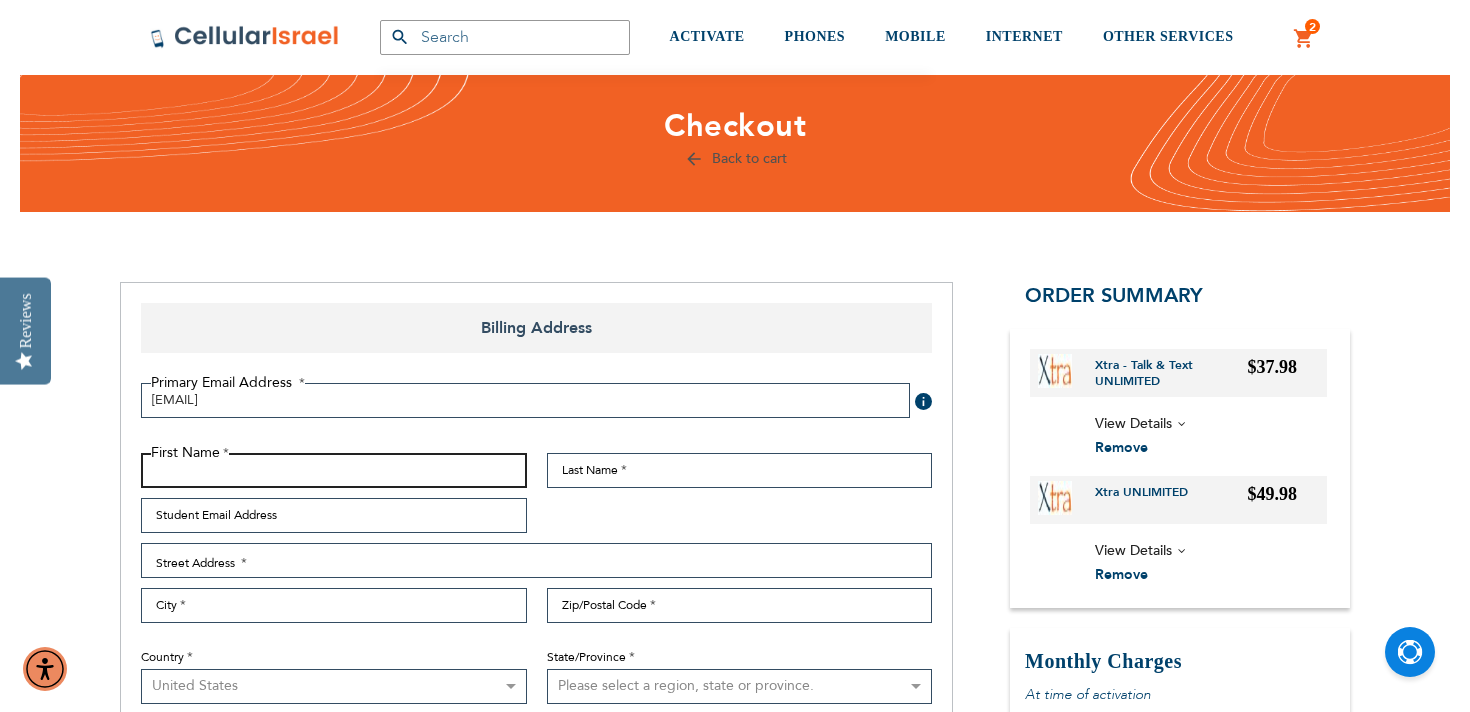 type on "[FIRST]" 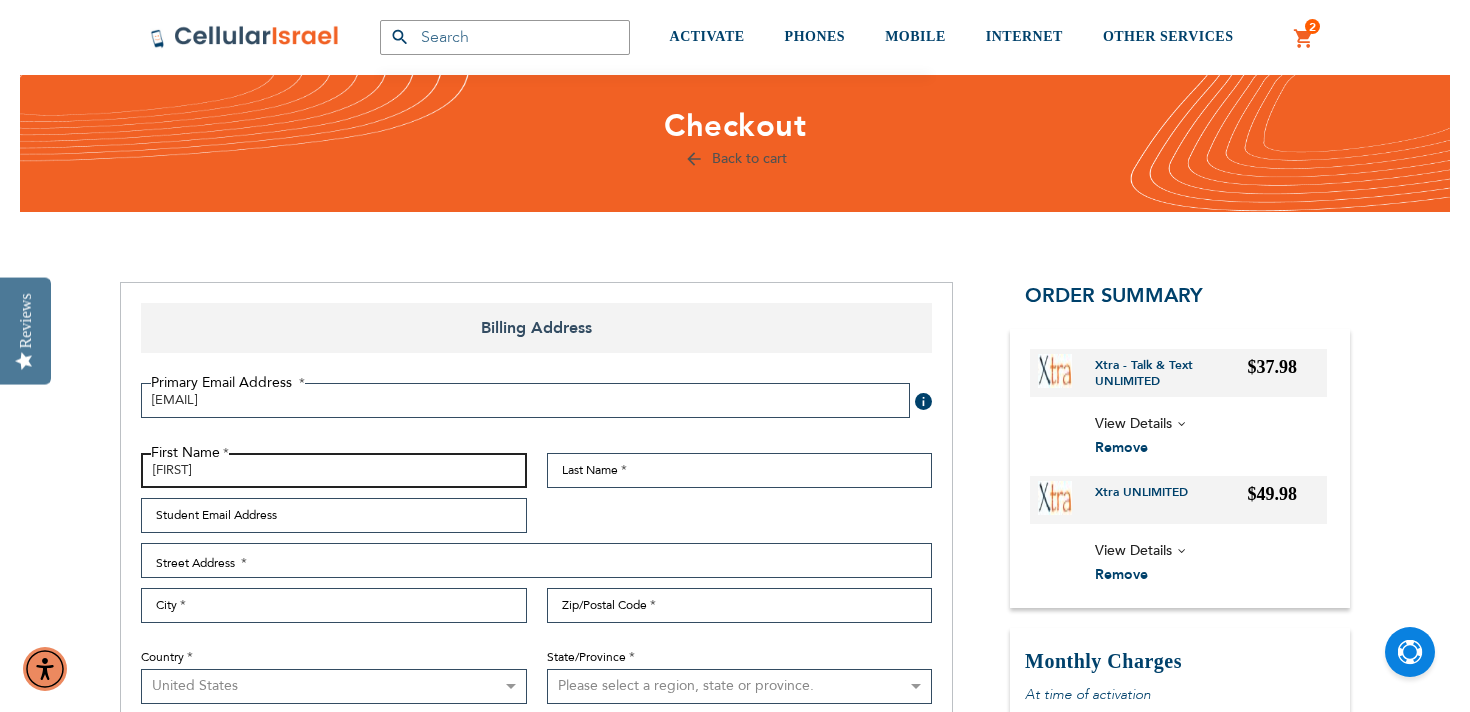 type on "[LAST]" 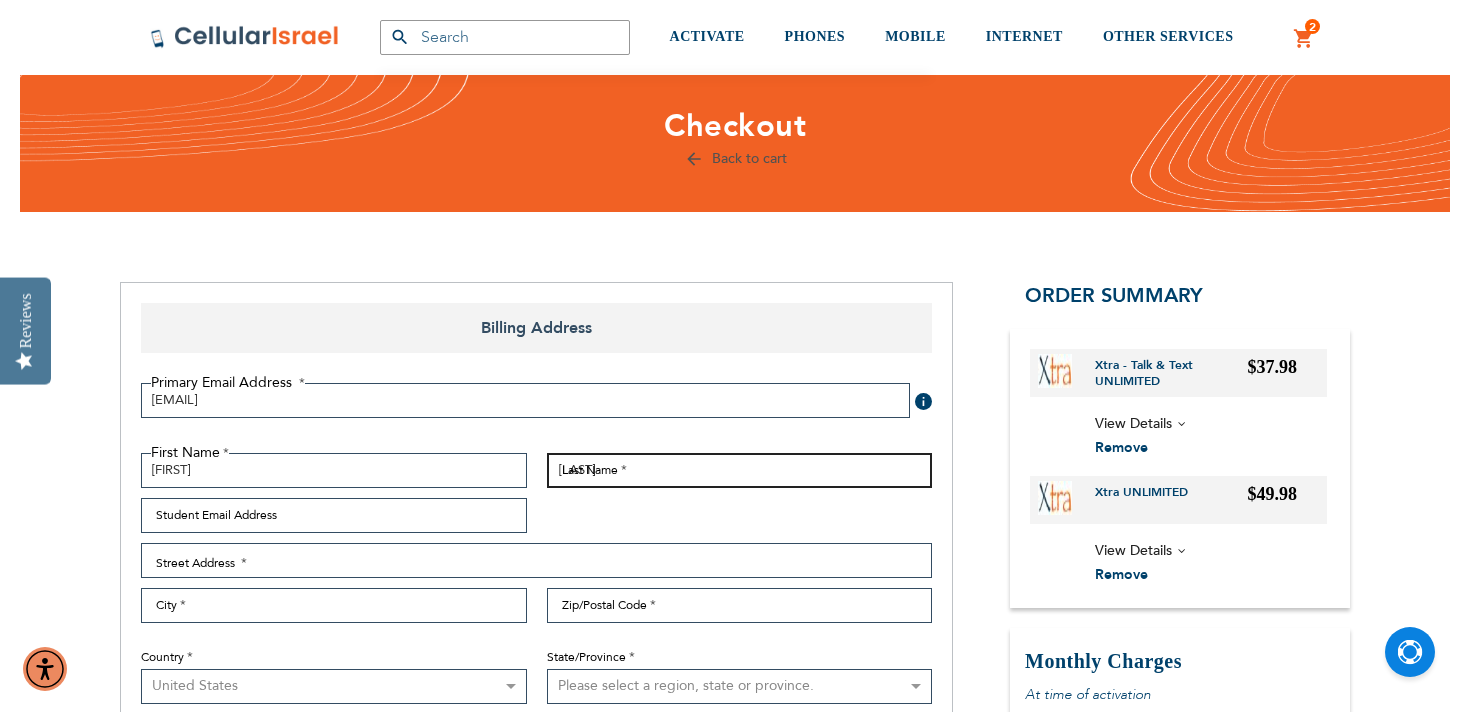 type on "[EMAIL]" 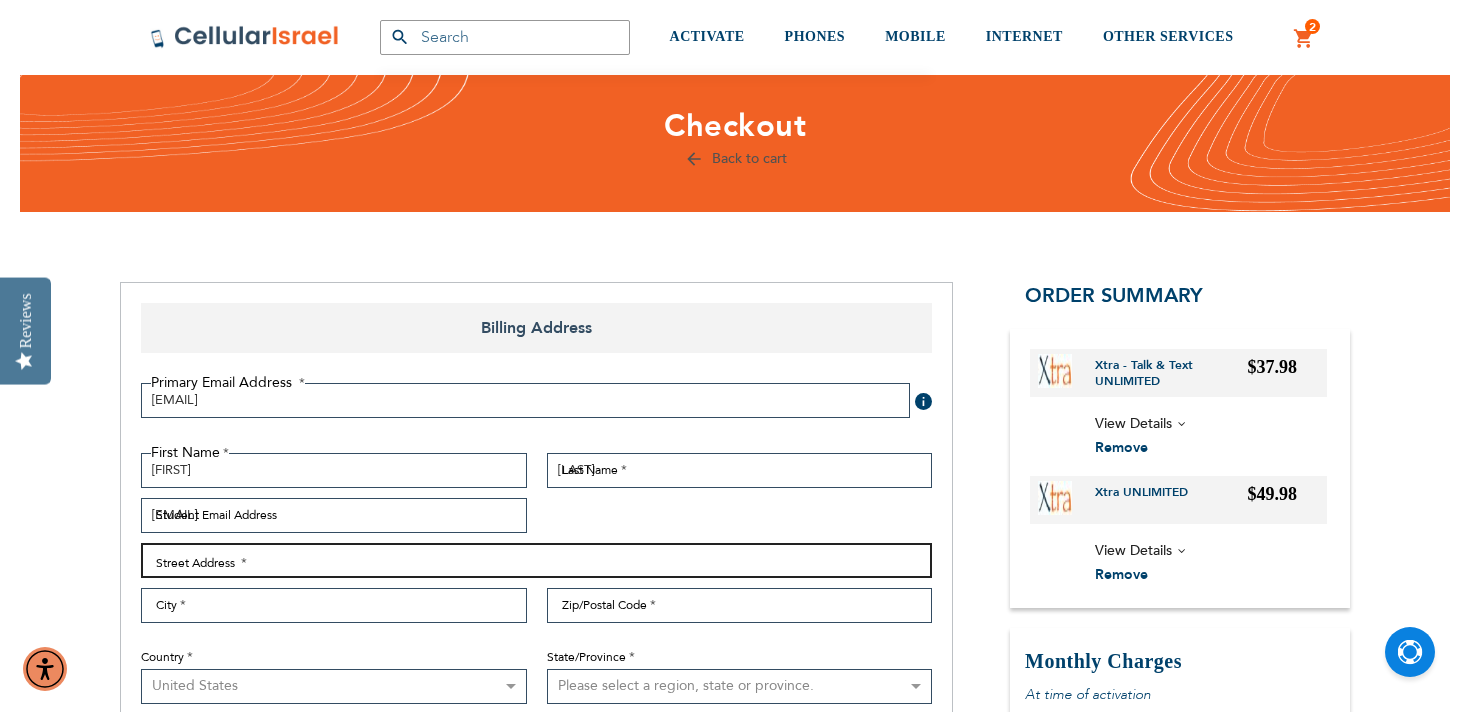 type on "[NUMBER] [STREET]" 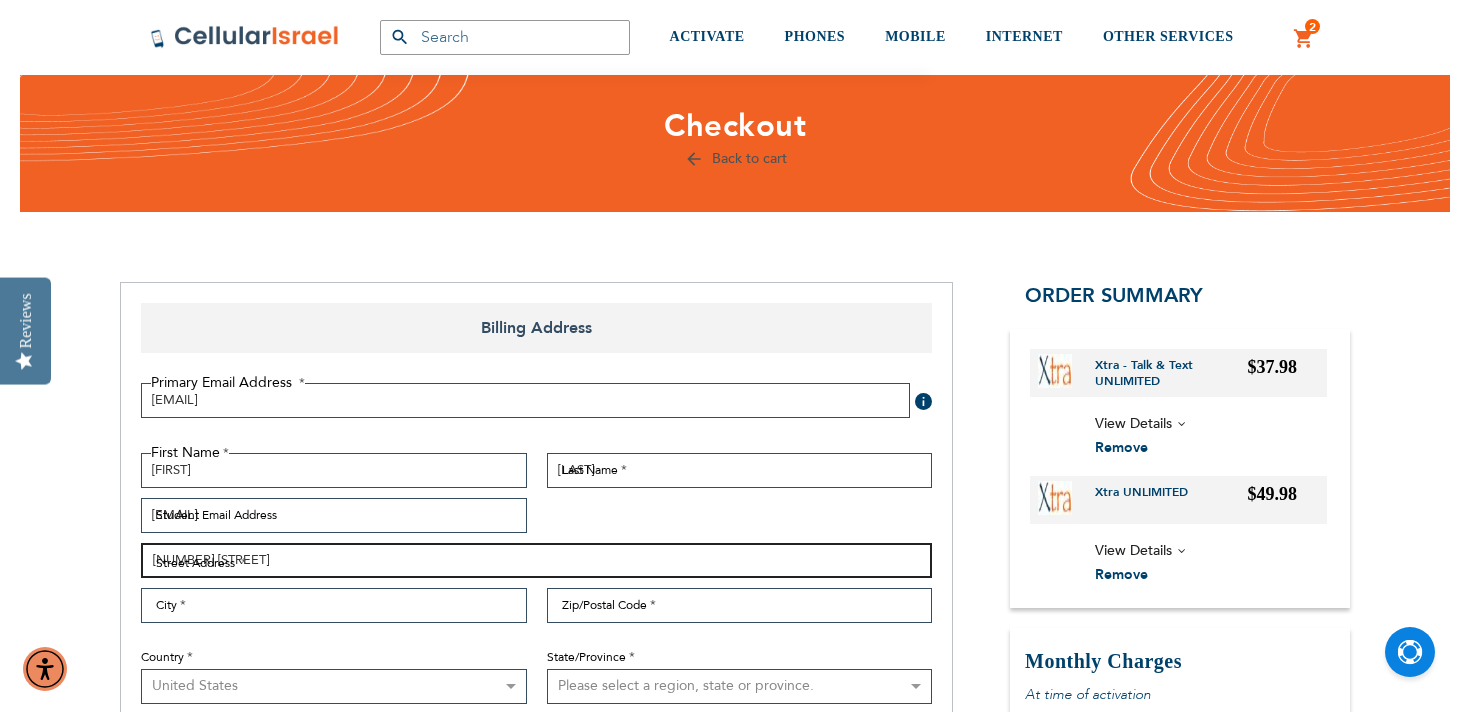 type on "Lakewood" 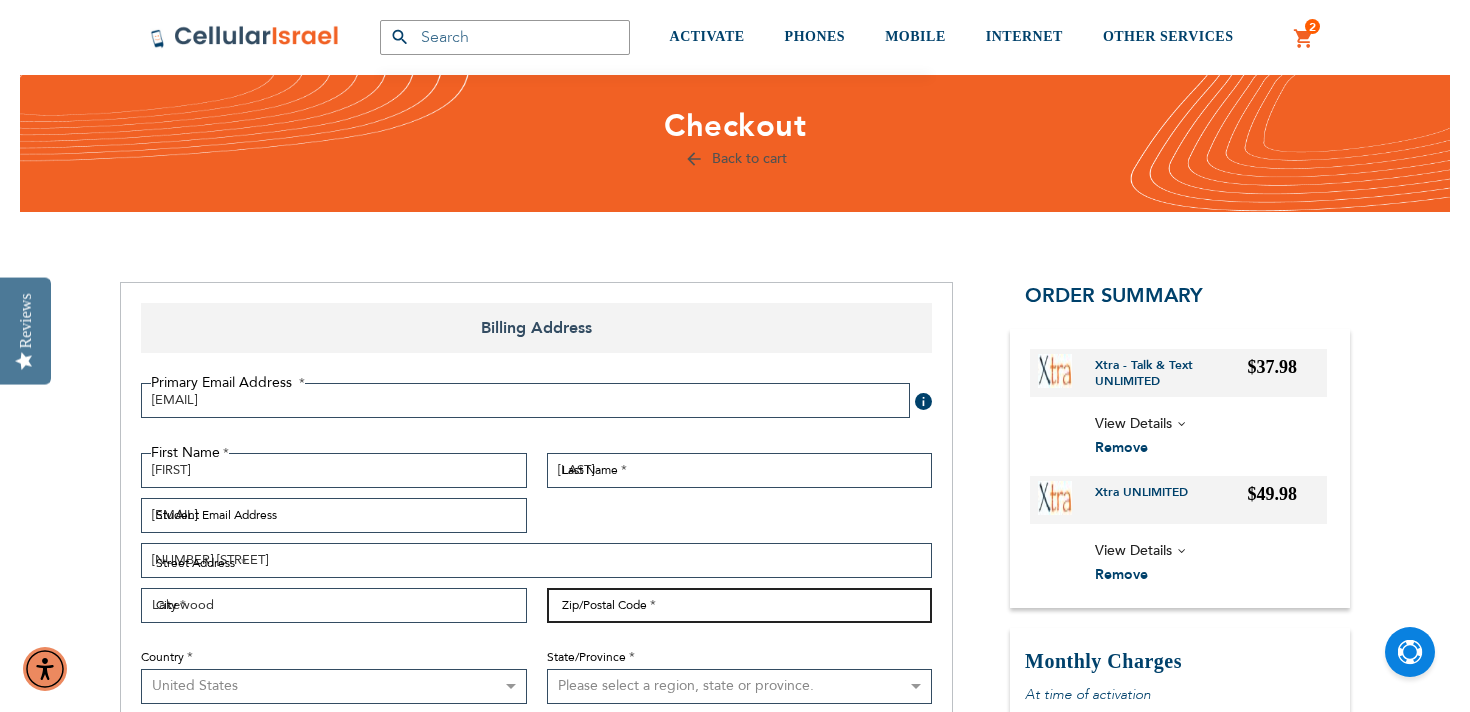 type on "08701" 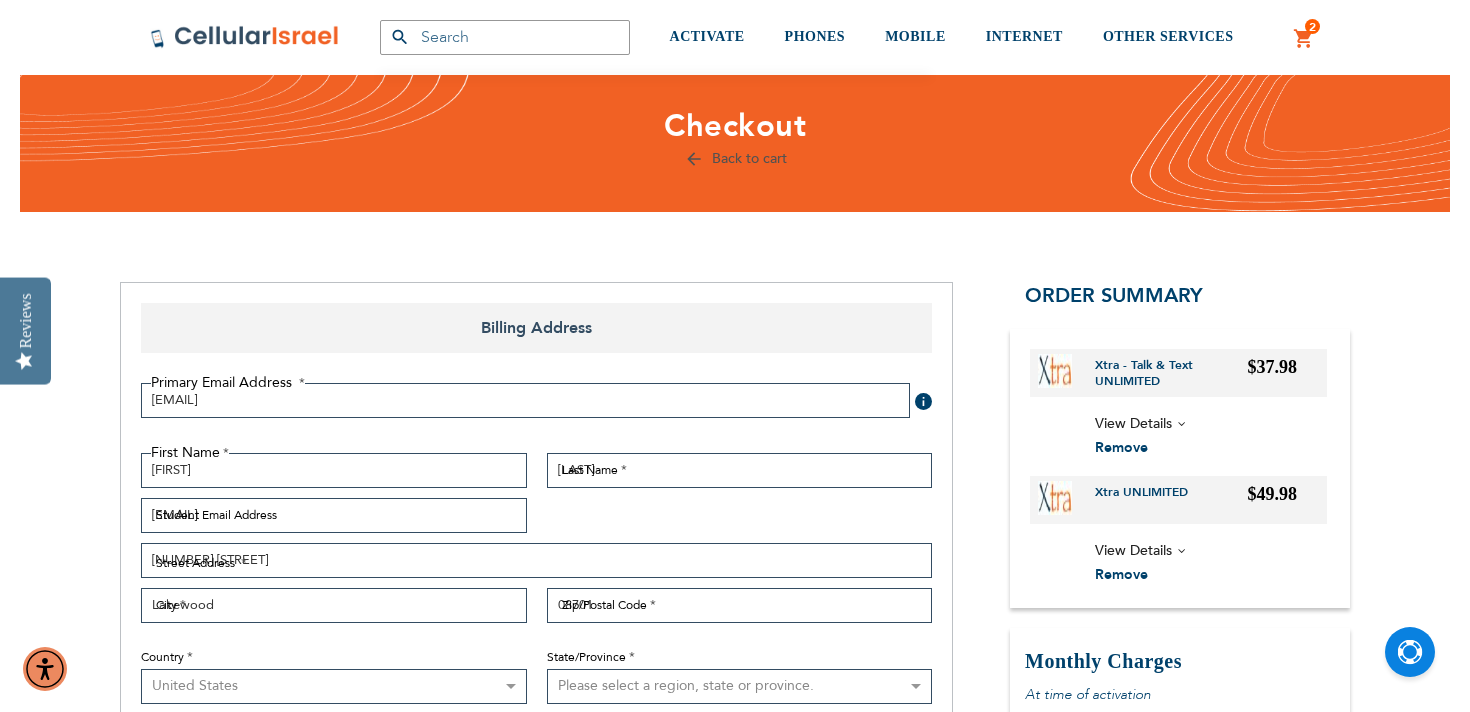 select on "41" 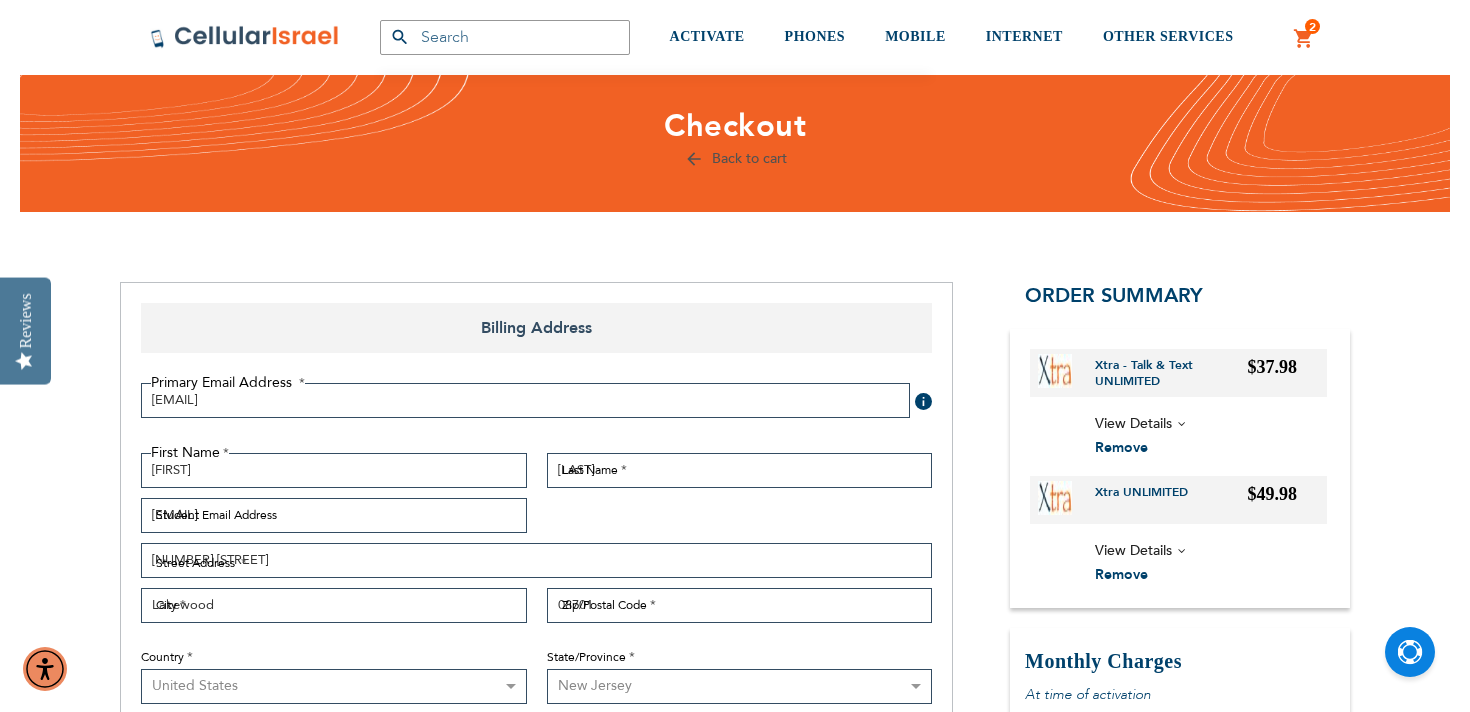 type on "[PHONE]" 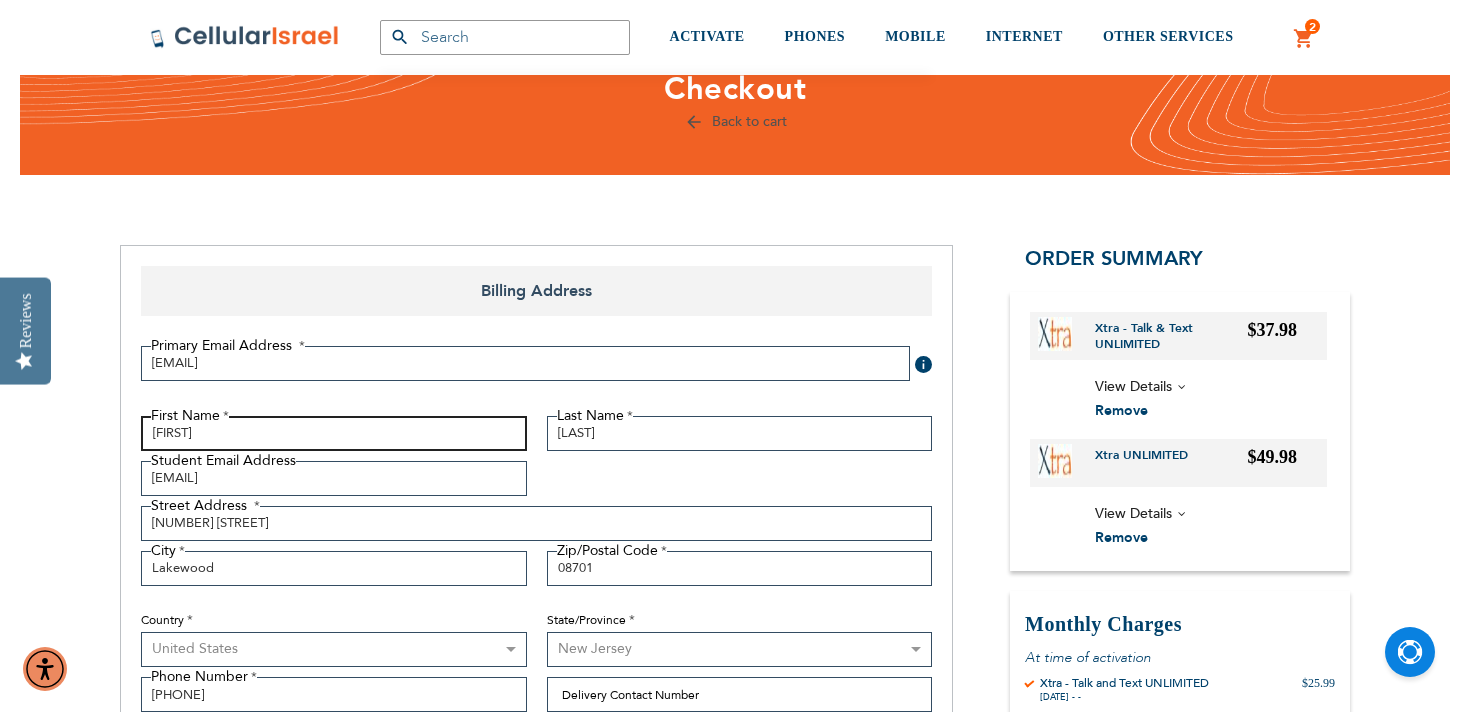 scroll, scrollTop: 103, scrollLeft: 0, axis: vertical 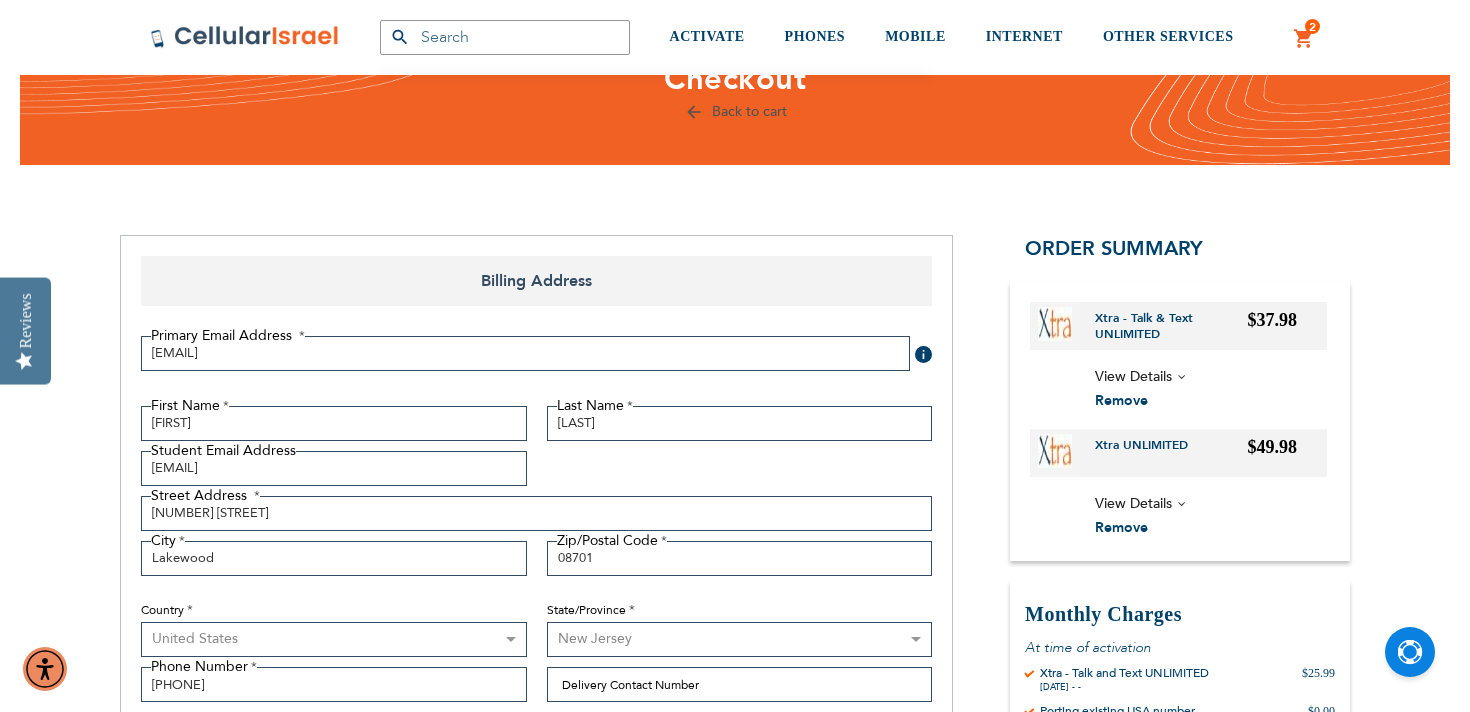 click on "[FIRST] [LAST] [EMAIL] [STREET] [STREET] [CITY] [POSTAL_CODE]" at bounding box center [536, 559] 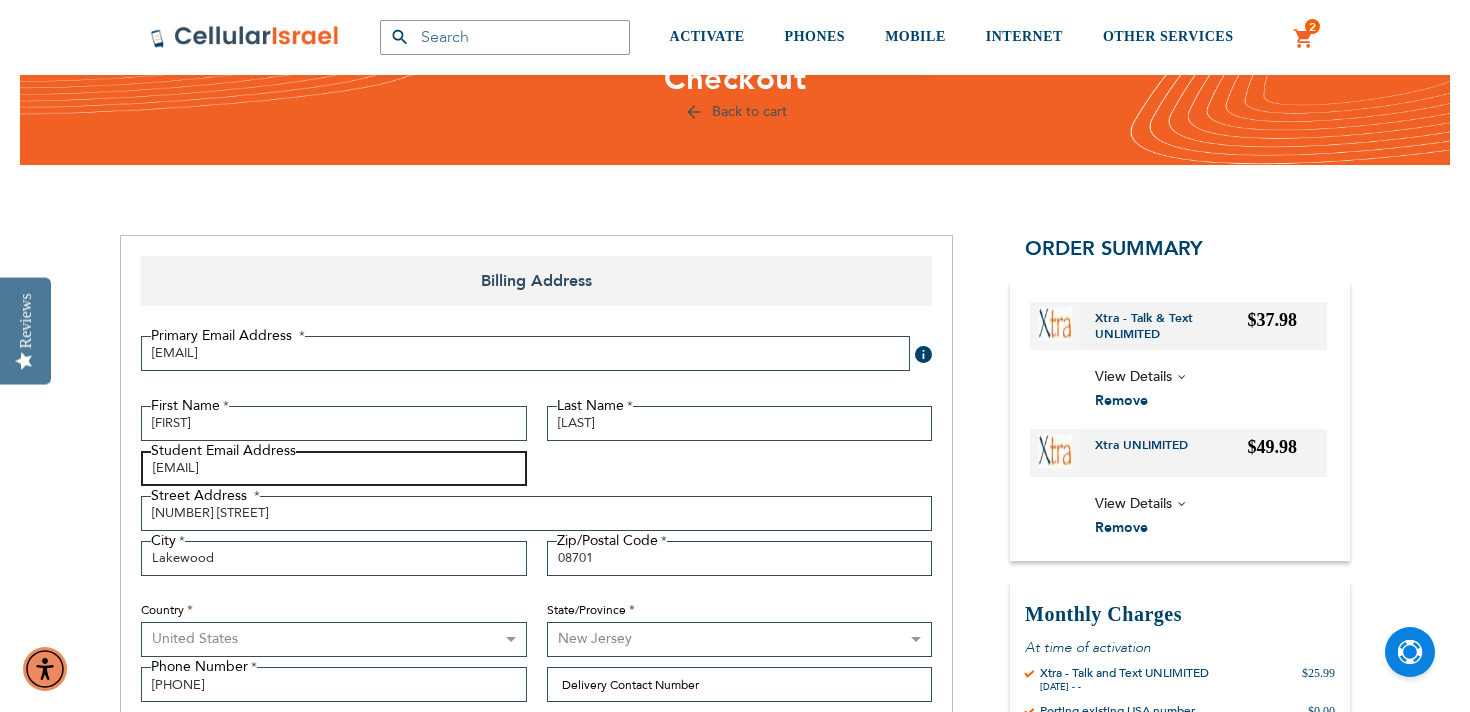 drag, startPoint x: 247, startPoint y: 471, endPoint x: 206, endPoint y: 473, distance: 41.04875 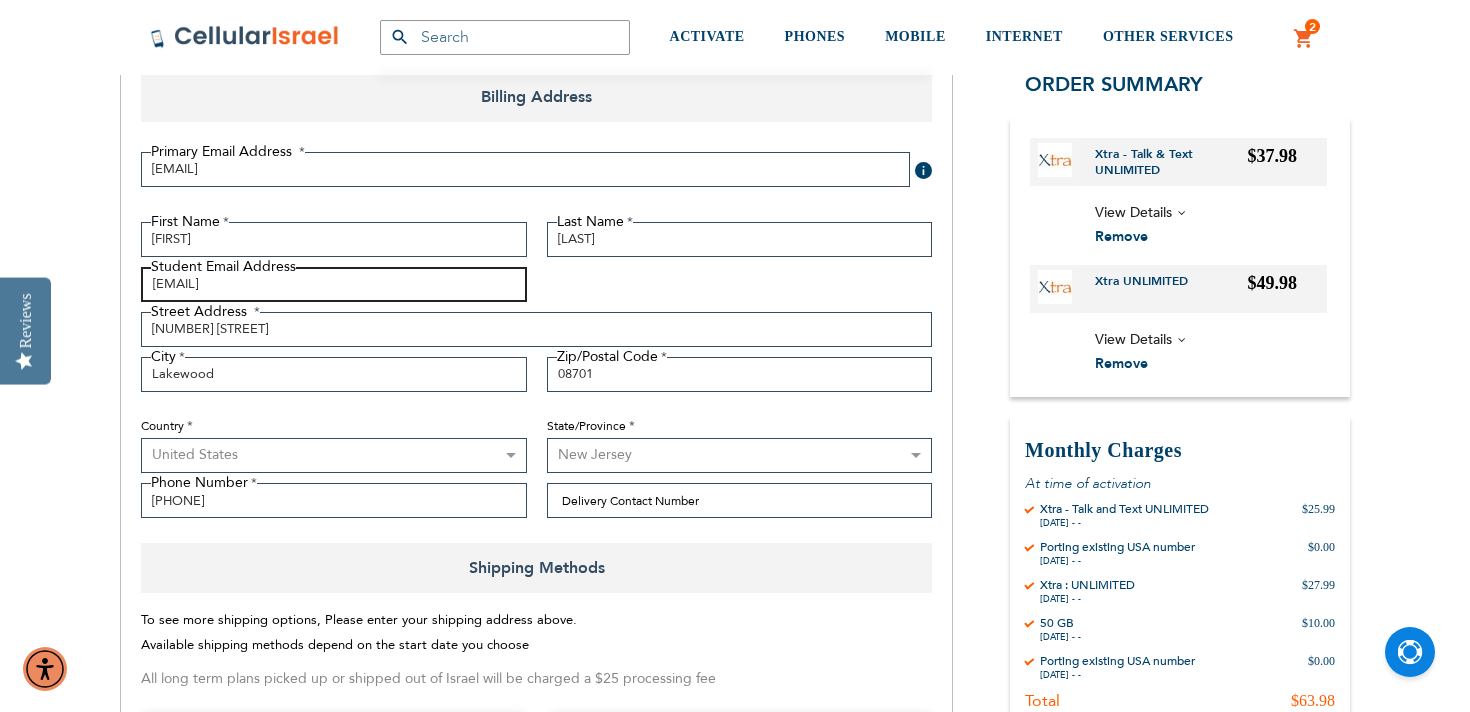 scroll, scrollTop: 280, scrollLeft: 0, axis: vertical 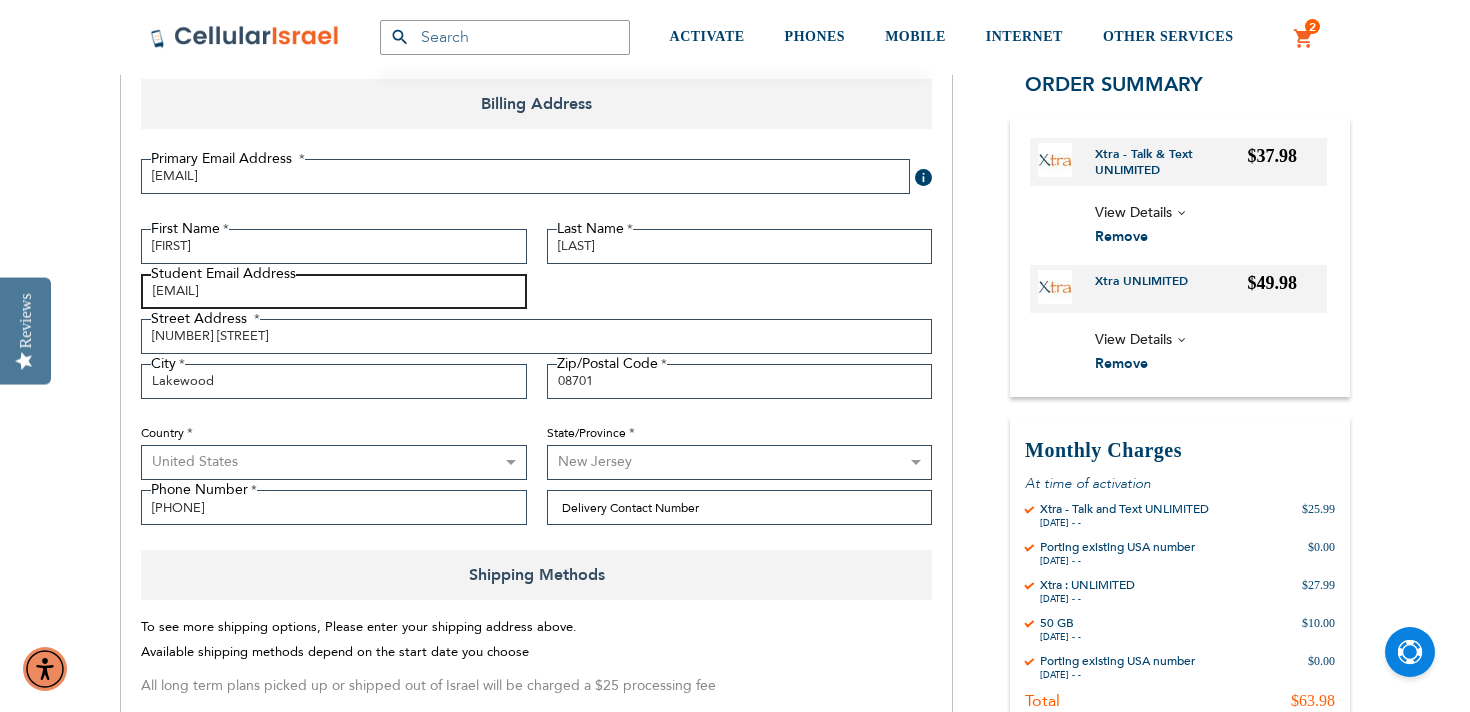 type on "[EMAIL]" 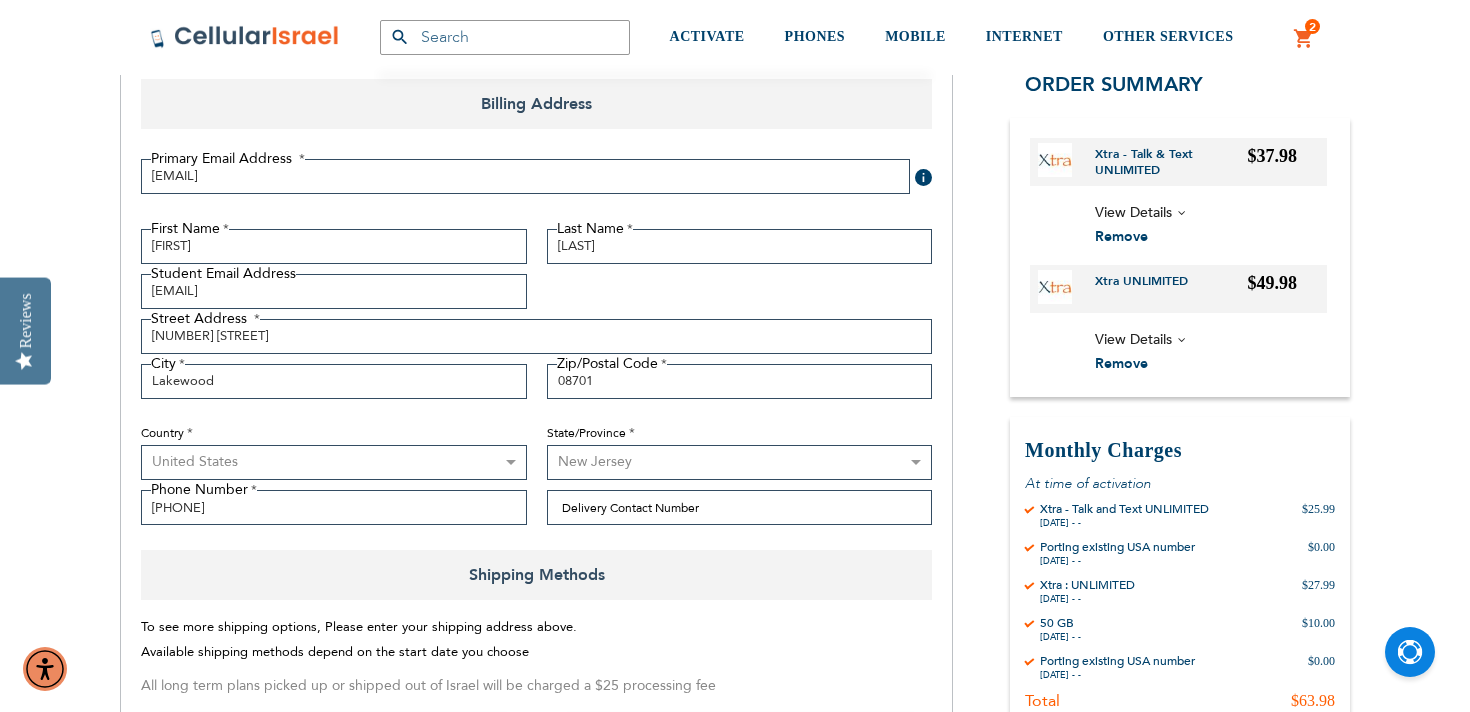 click on "[FIRST] [LAST] [EMAIL] [STREET] [STREET] [CITY] [POSTAL_CODE]" at bounding box center (536, 382) 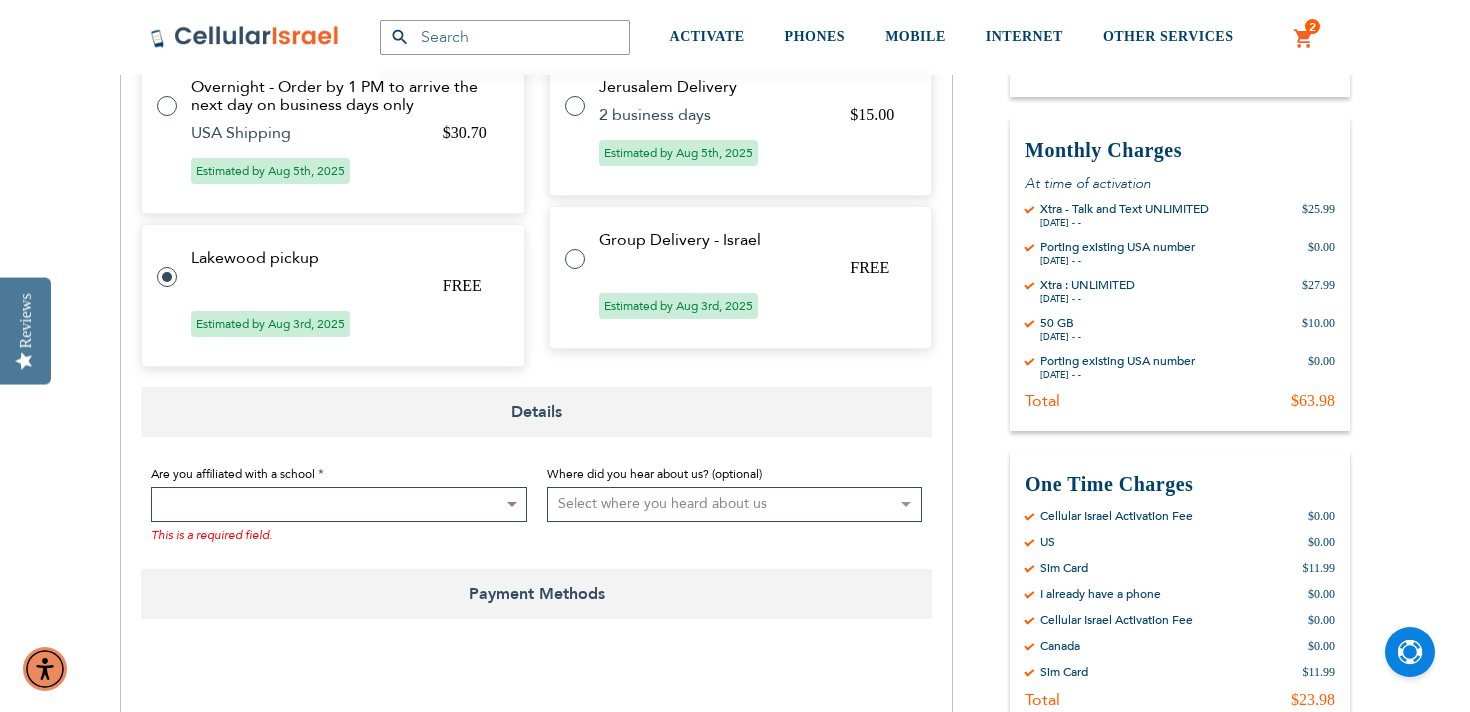 scroll, scrollTop: 1156, scrollLeft: 0, axis: vertical 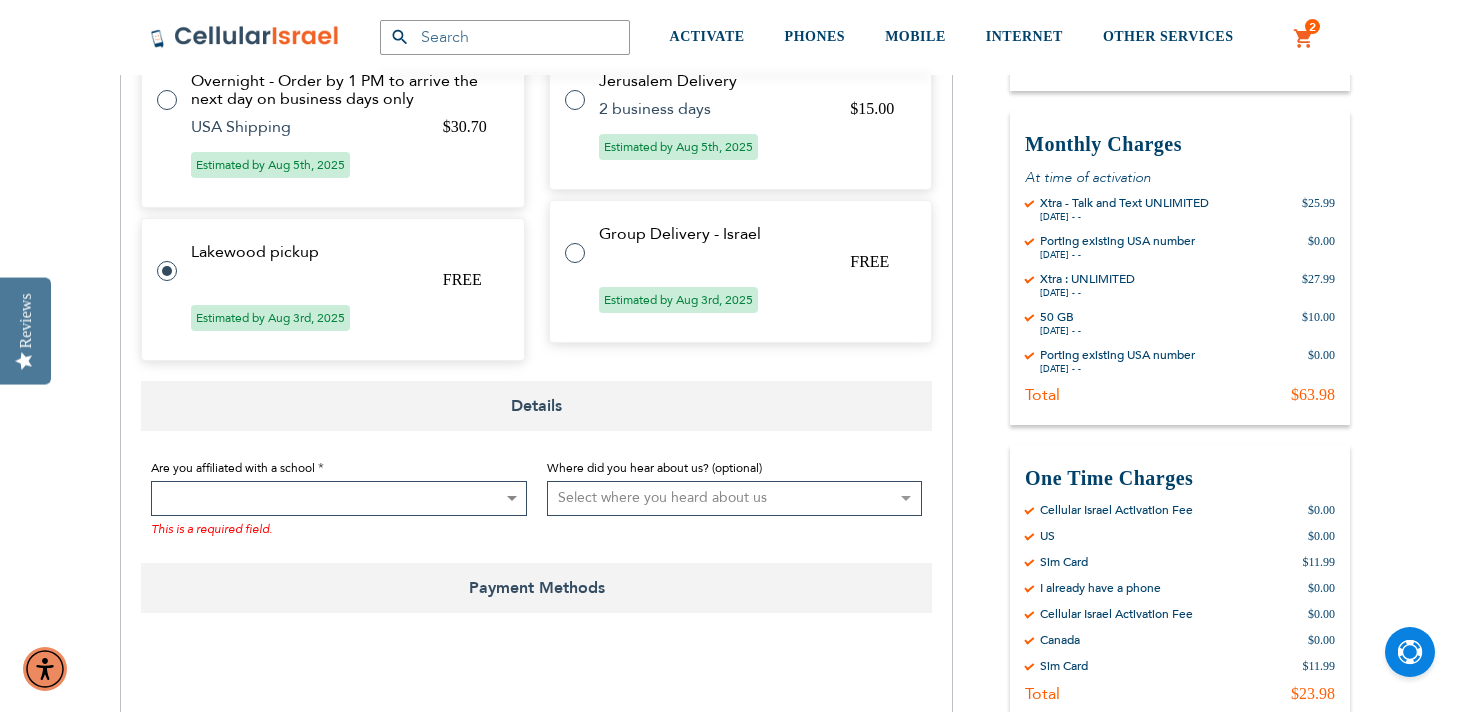 click at bounding box center [339, 498] 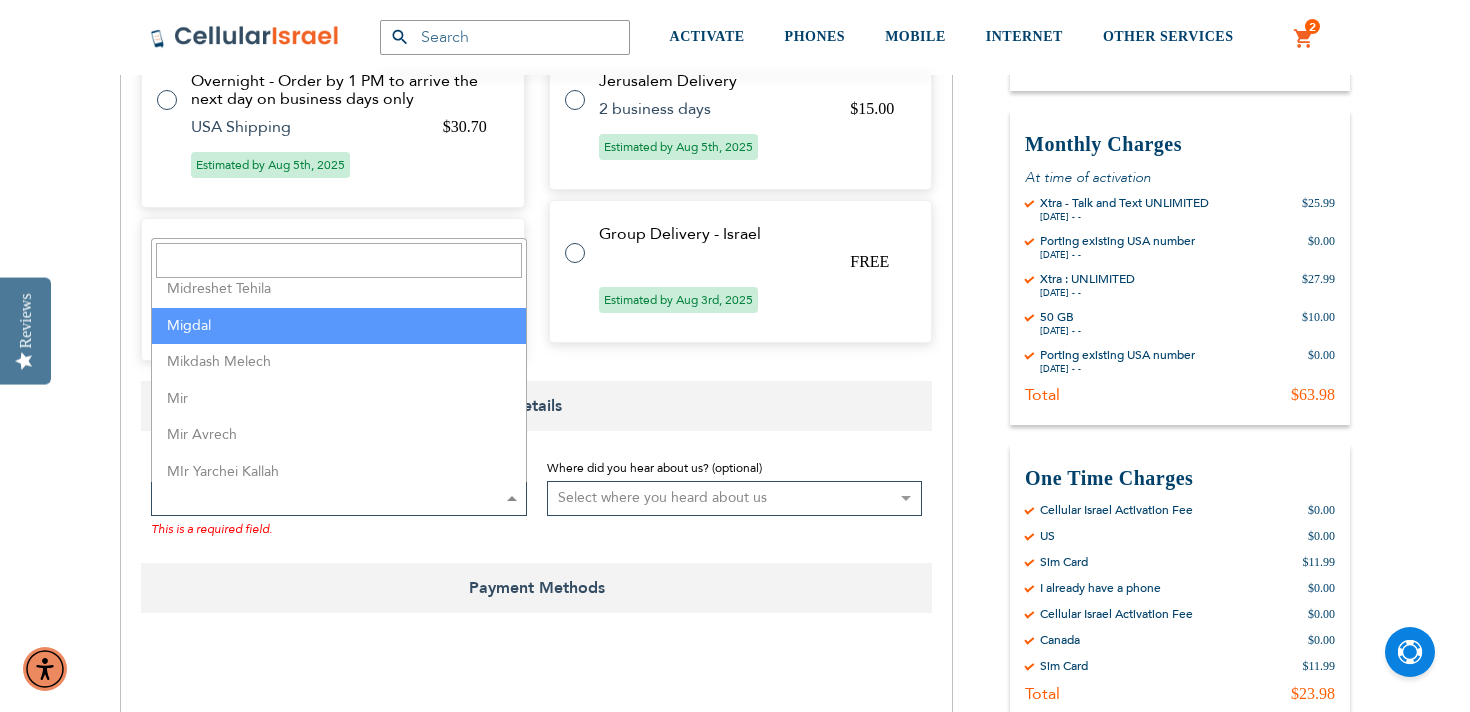 scroll, scrollTop: 3374, scrollLeft: 0, axis: vertical 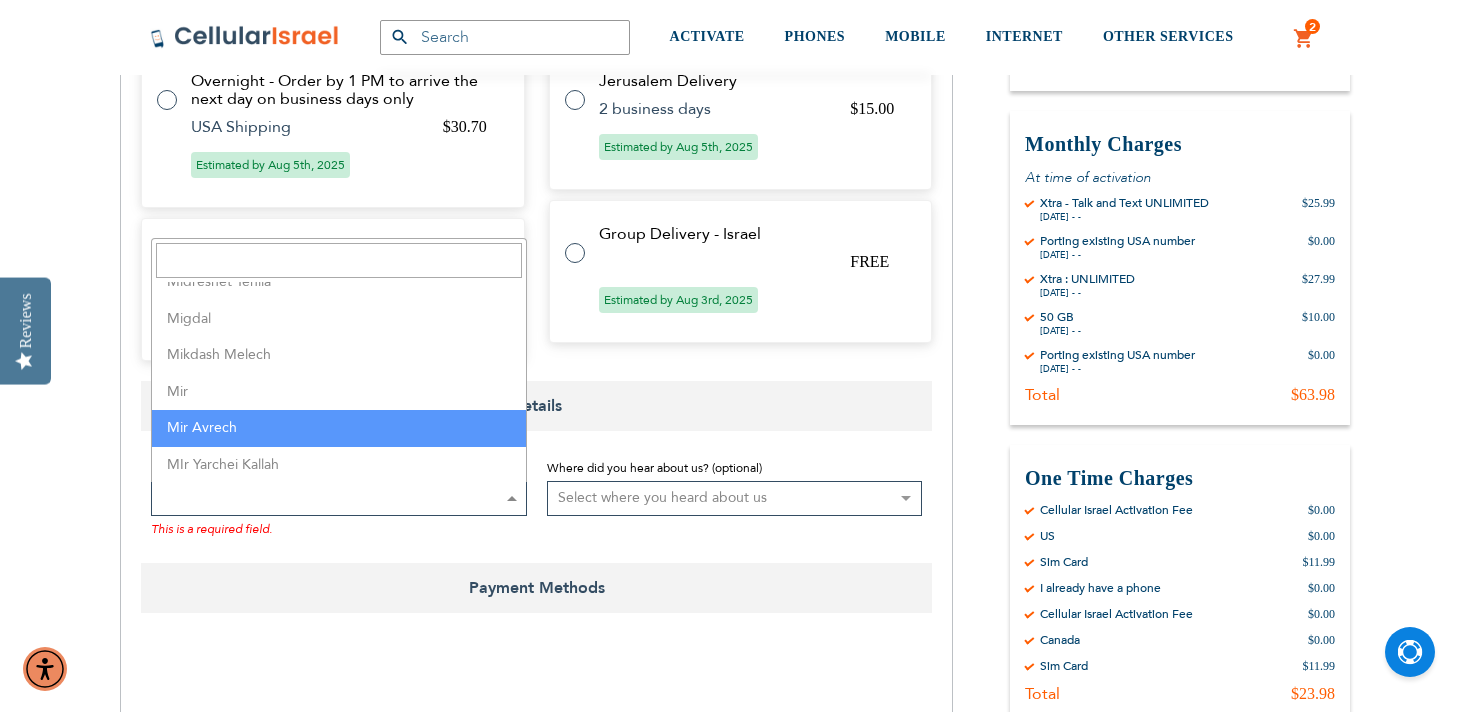 select on "193" 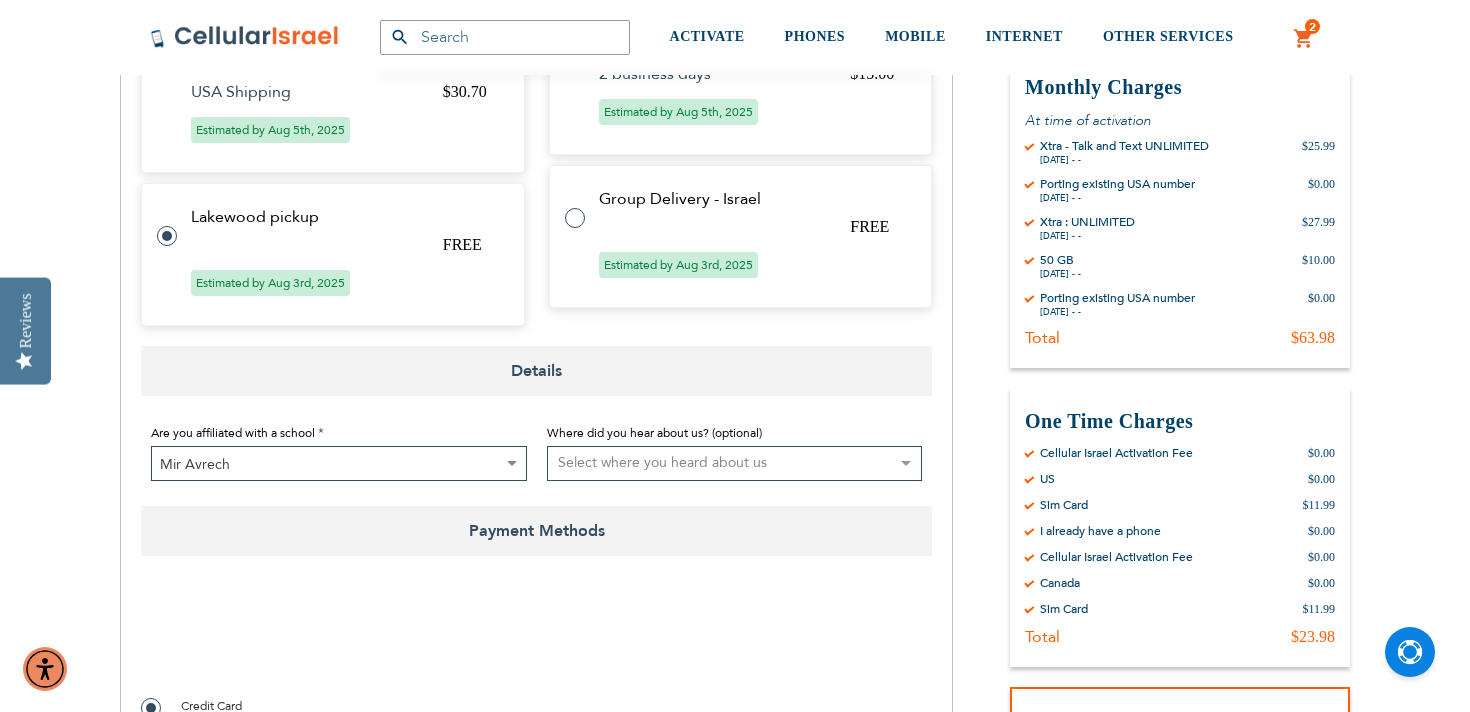 scroll, scrollTop: 1229, scrollLeft: 0, axis: vertical 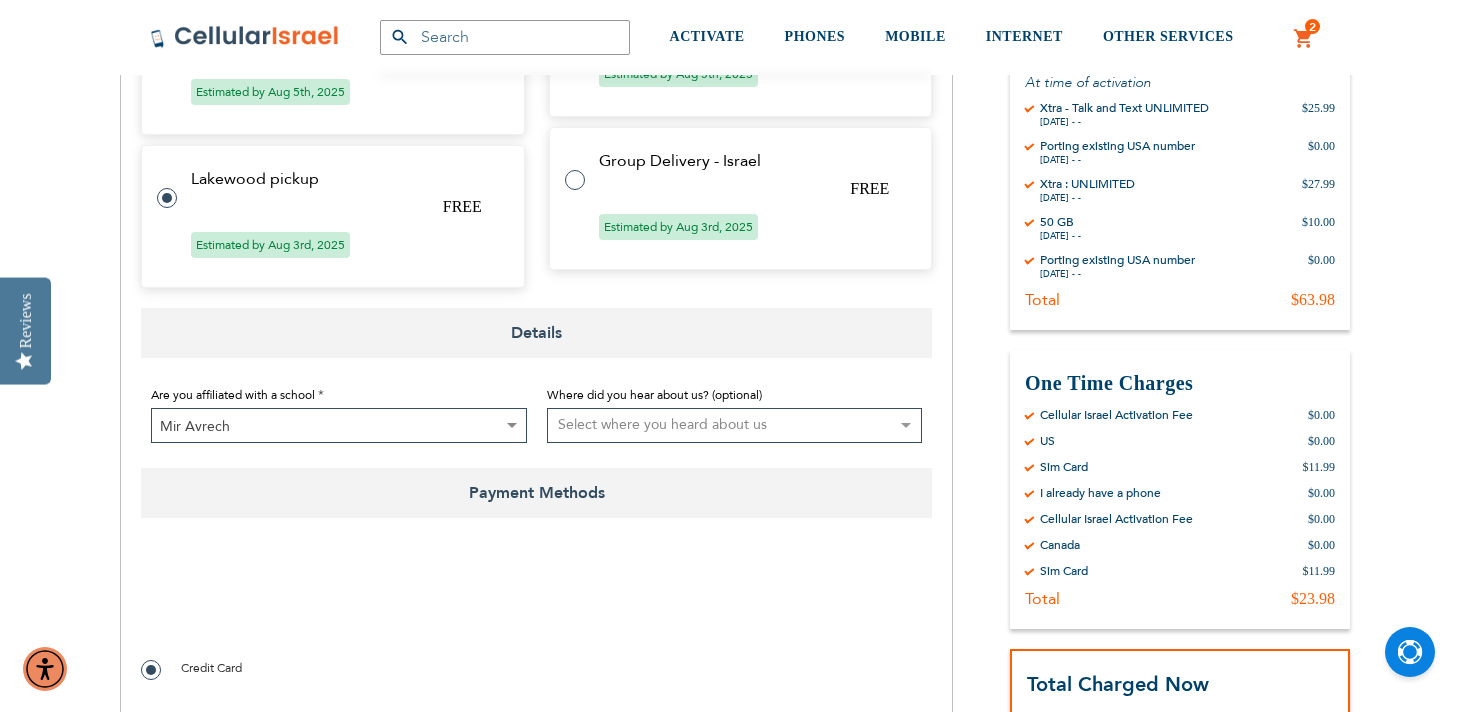 click on "Select where you heard about us Existing Customer Friend Other School/Group BP Kol Bramah Echo Torah Times Kol Haolam Kosher Trip Adviser bestfone ShukiPhone Kesher Cellular Nati Samet Planet Cell BP Graphics Newcomers Guide Kesher Cellular HCC Pen Masa Umatan Ezras Achim calendar Lakewood Directory Hamodia Online Yeshiva store Vacation Jerusalem Gedalya Berlin Best Sim Nati Jewish Pocket Guide Jewish Business Directory Whats Doing in Waterbury Mrs. Libby Cohen Best Sim Online Search Lebovitz Gilbert Chaim Perlow Shimmy Birnhack Nefesh Bnefesh" at bounding box center (735, 425) 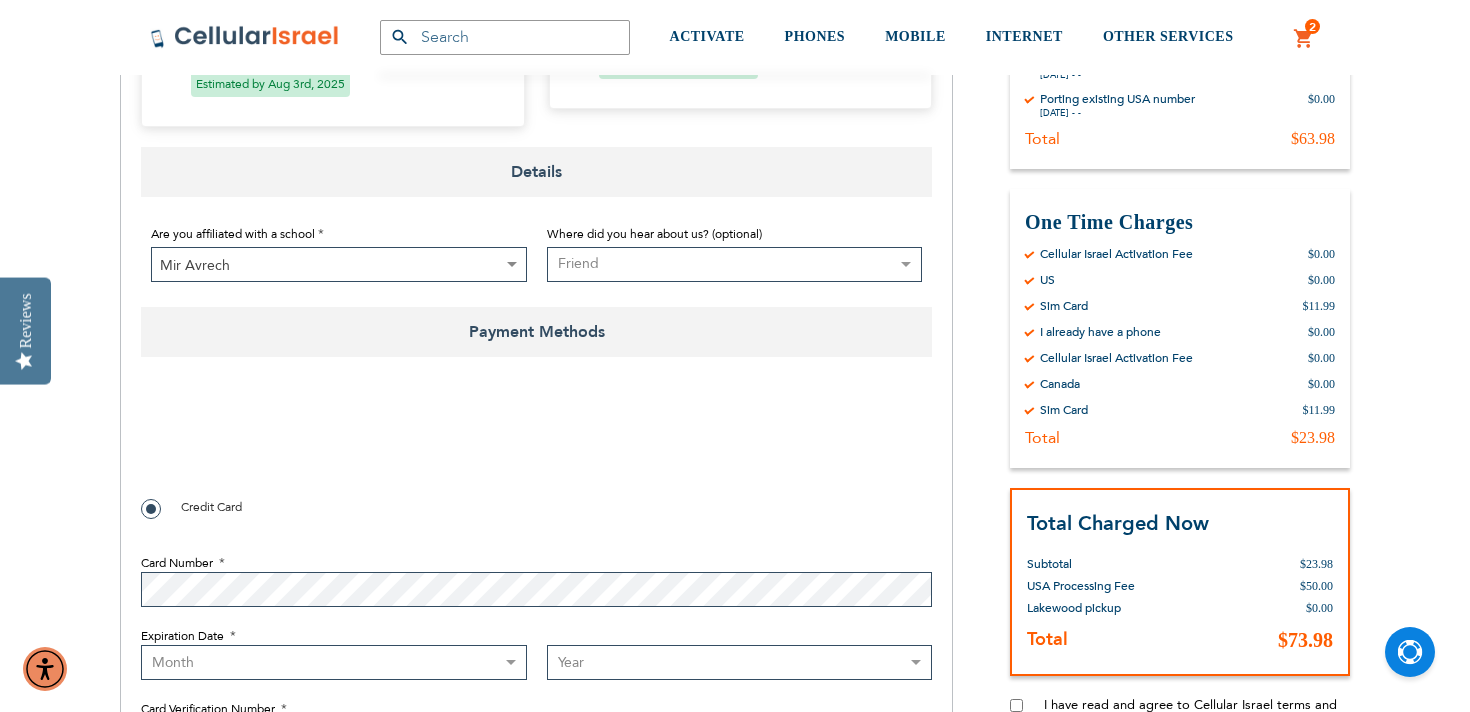 scroll, scrollTop: 1383, scrollLeft: 0, axis: vertical 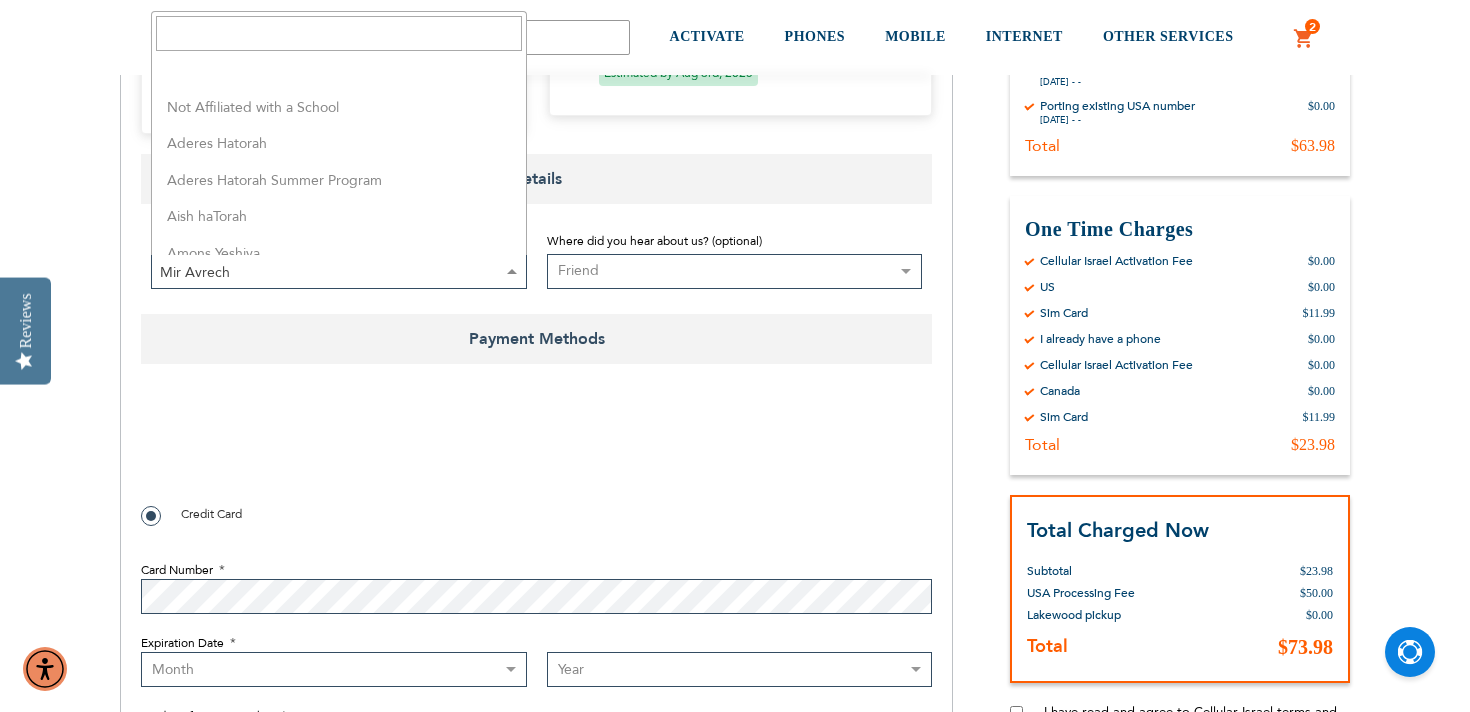click on "Mir Avrech" at bounding box center [339, 272] 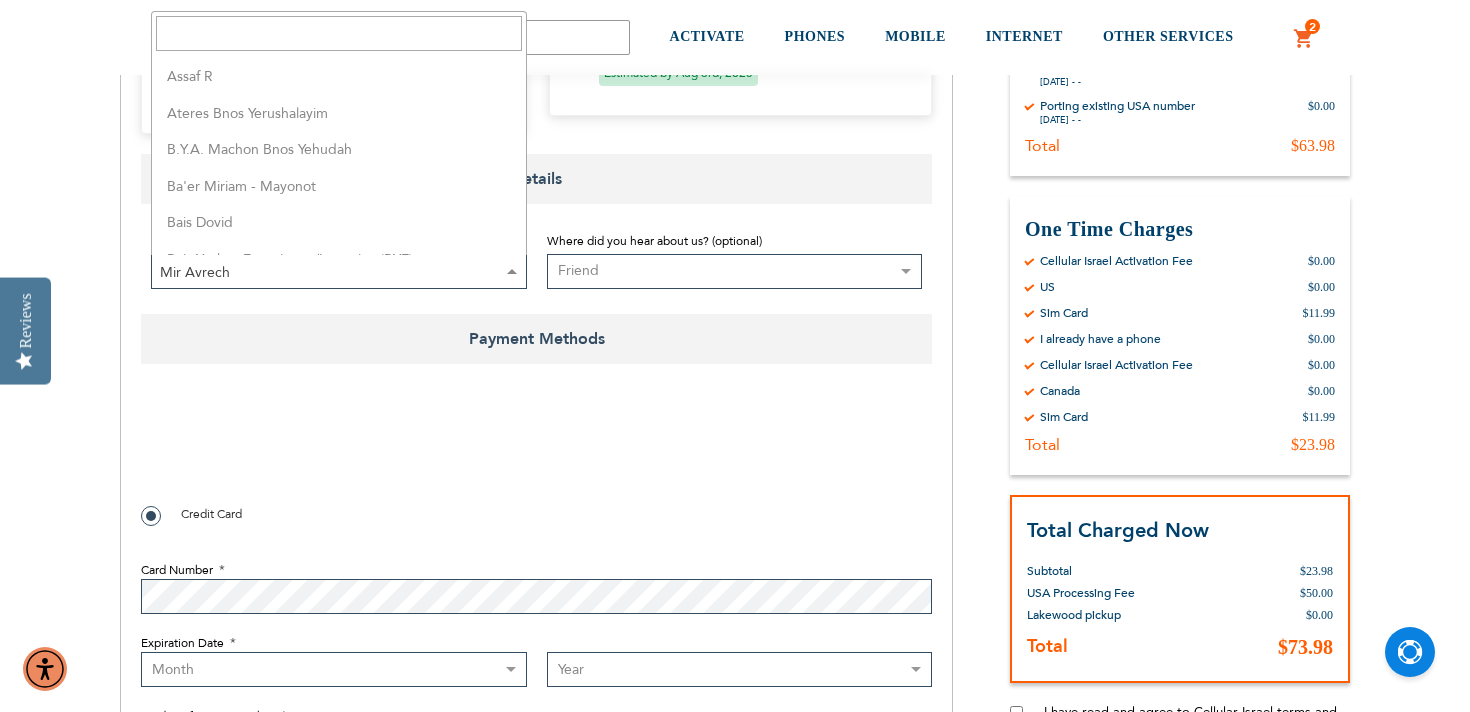 scroll, scrollTop: 0, scrollLeft: 0, axis: both 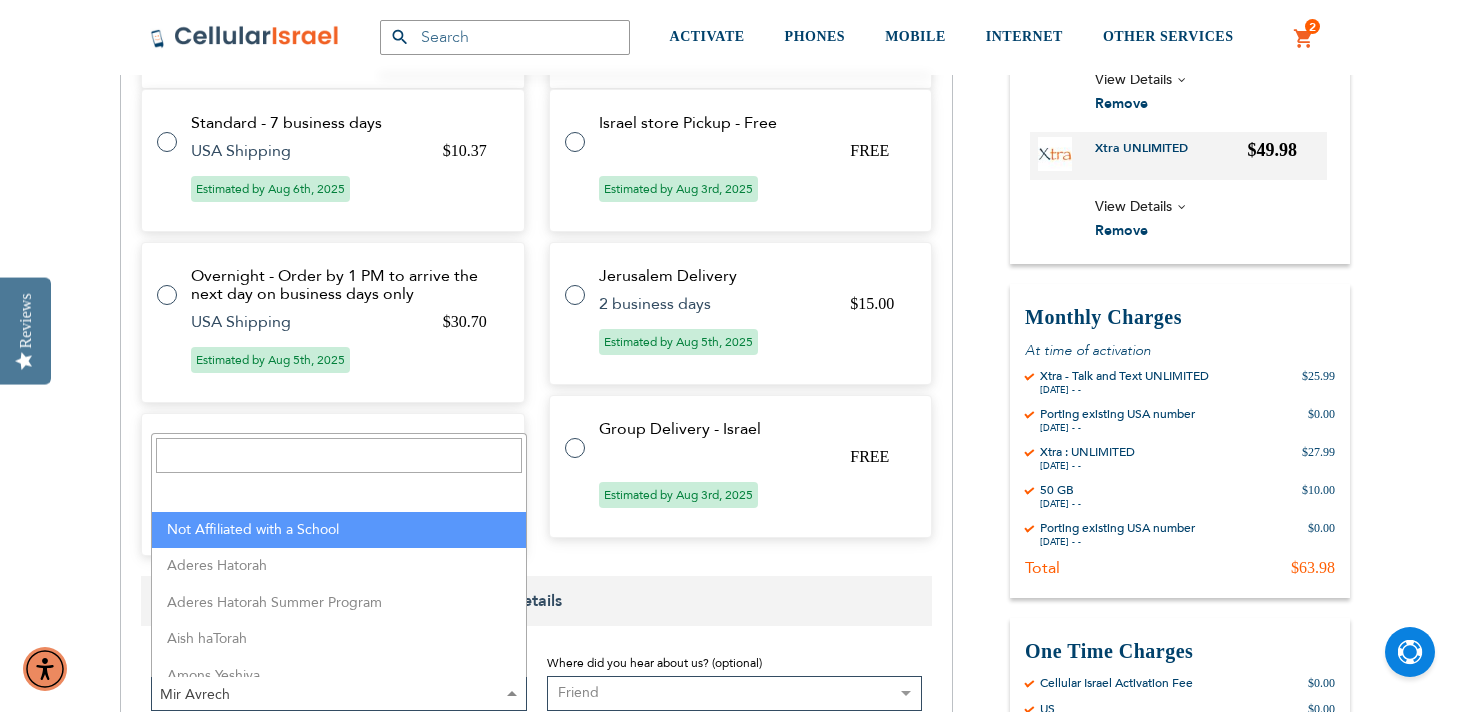 select on "199" 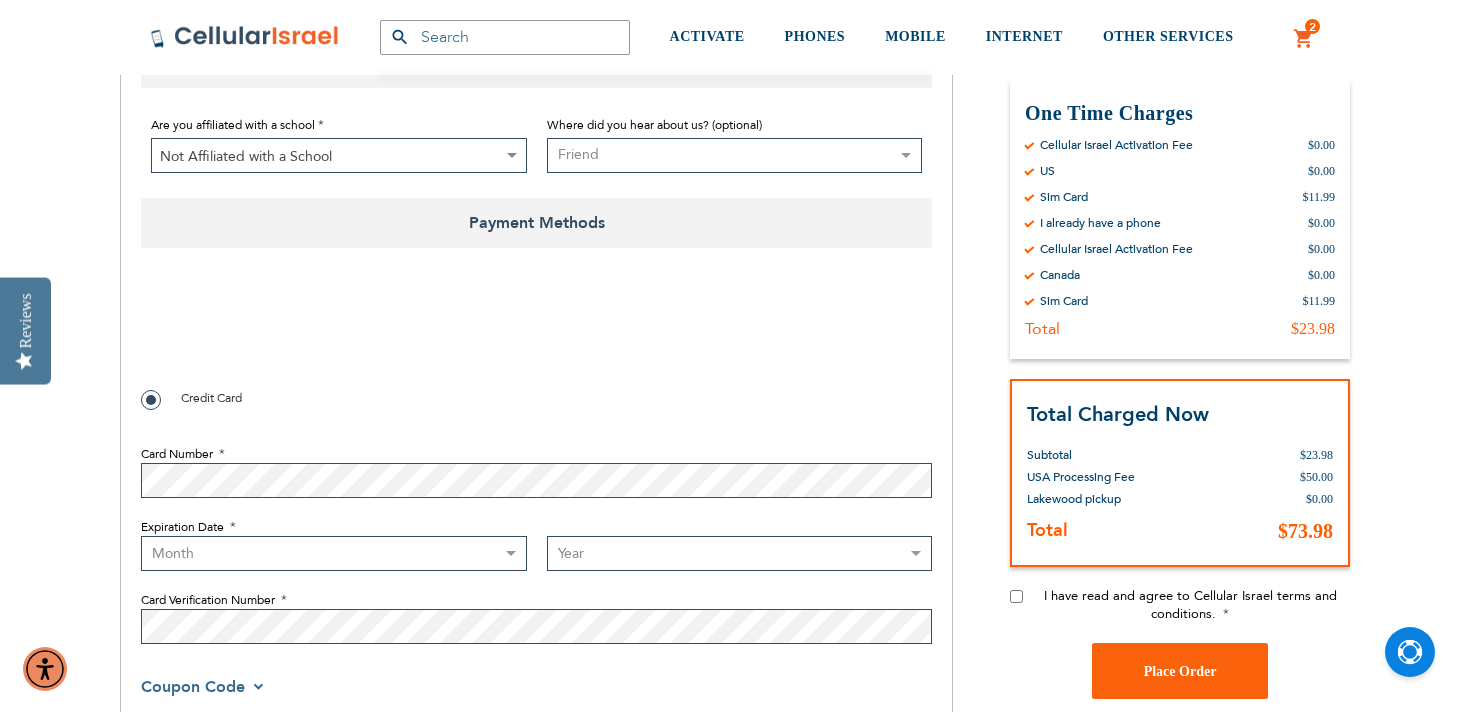 scroll, scrollTop: 1533, scrollLeft: 0, axis: vertical 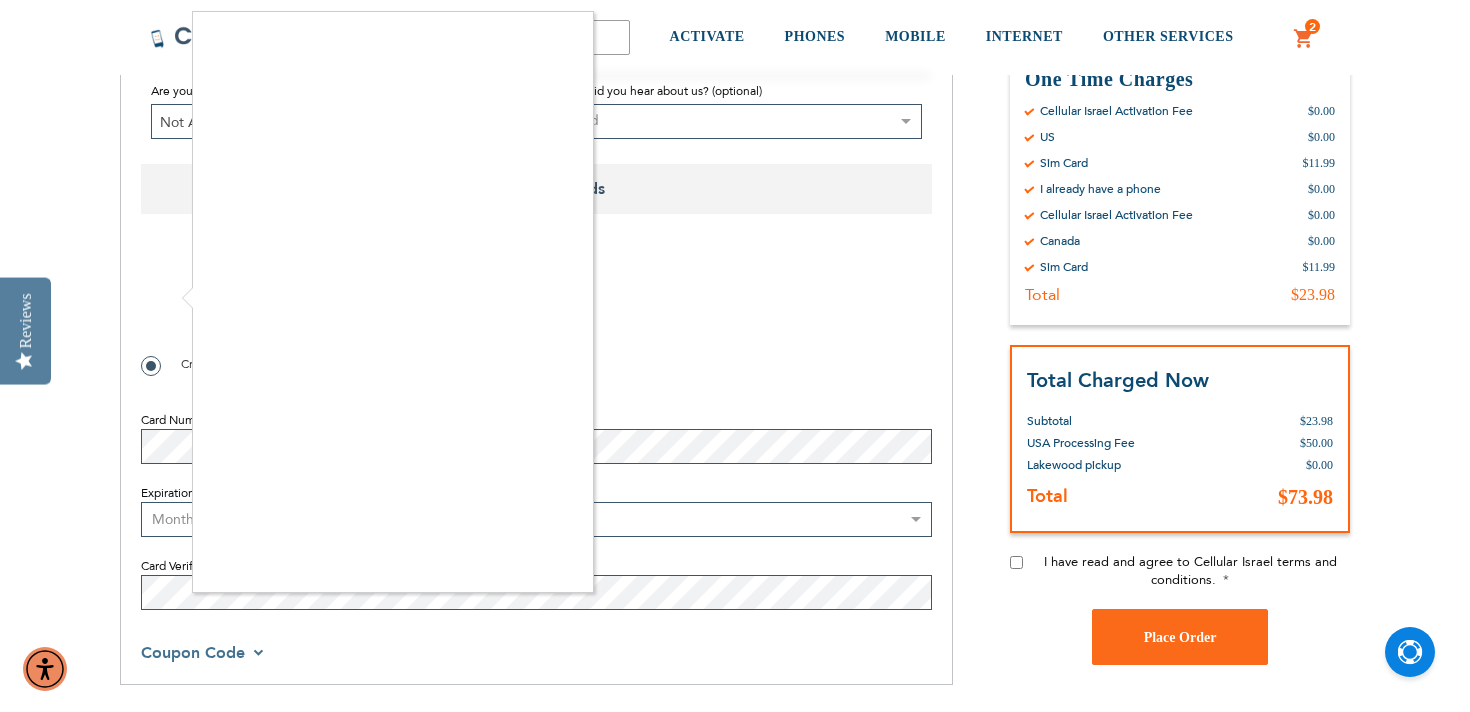 checkbox on "true" 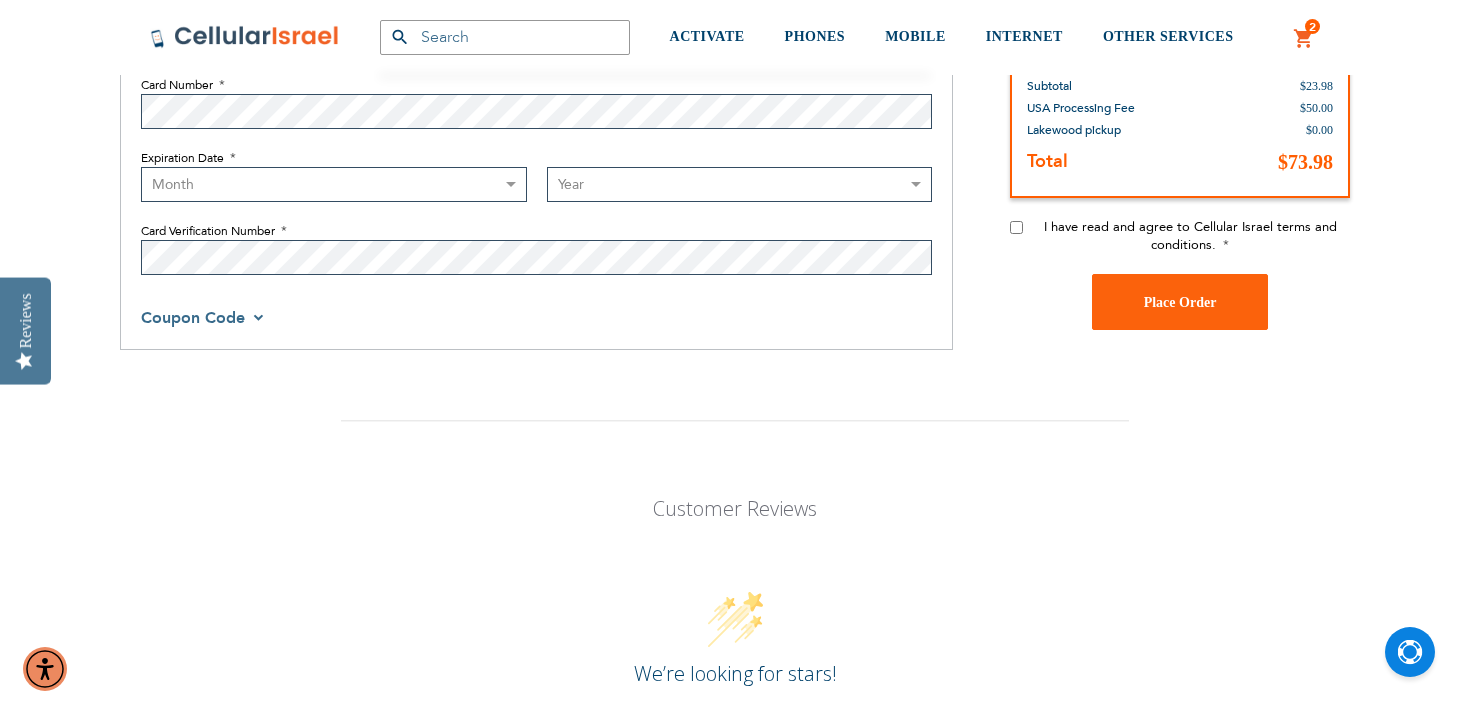 scroll, scrollTop: 1898, scrollLeft: 0, axis: vertical 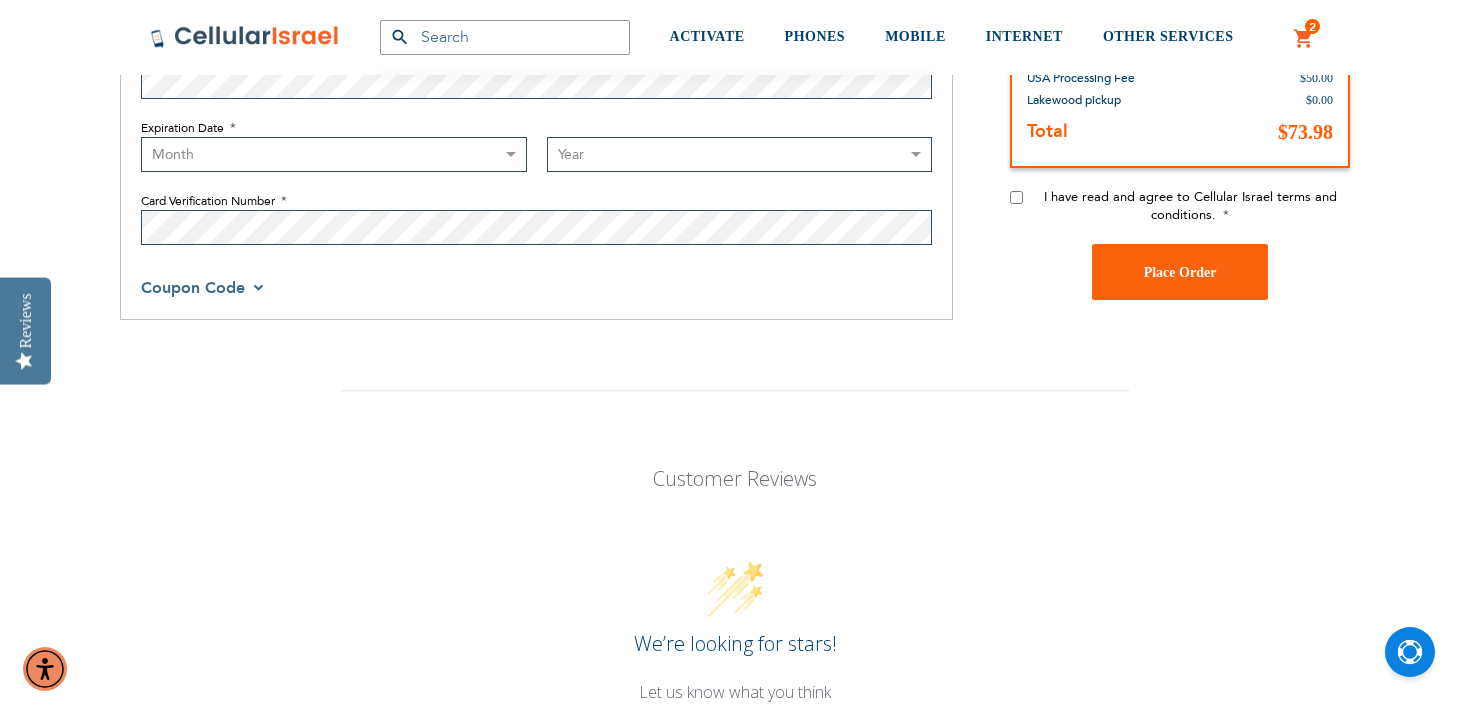 click on "Coupon Code" at bounding box center (193, 288) 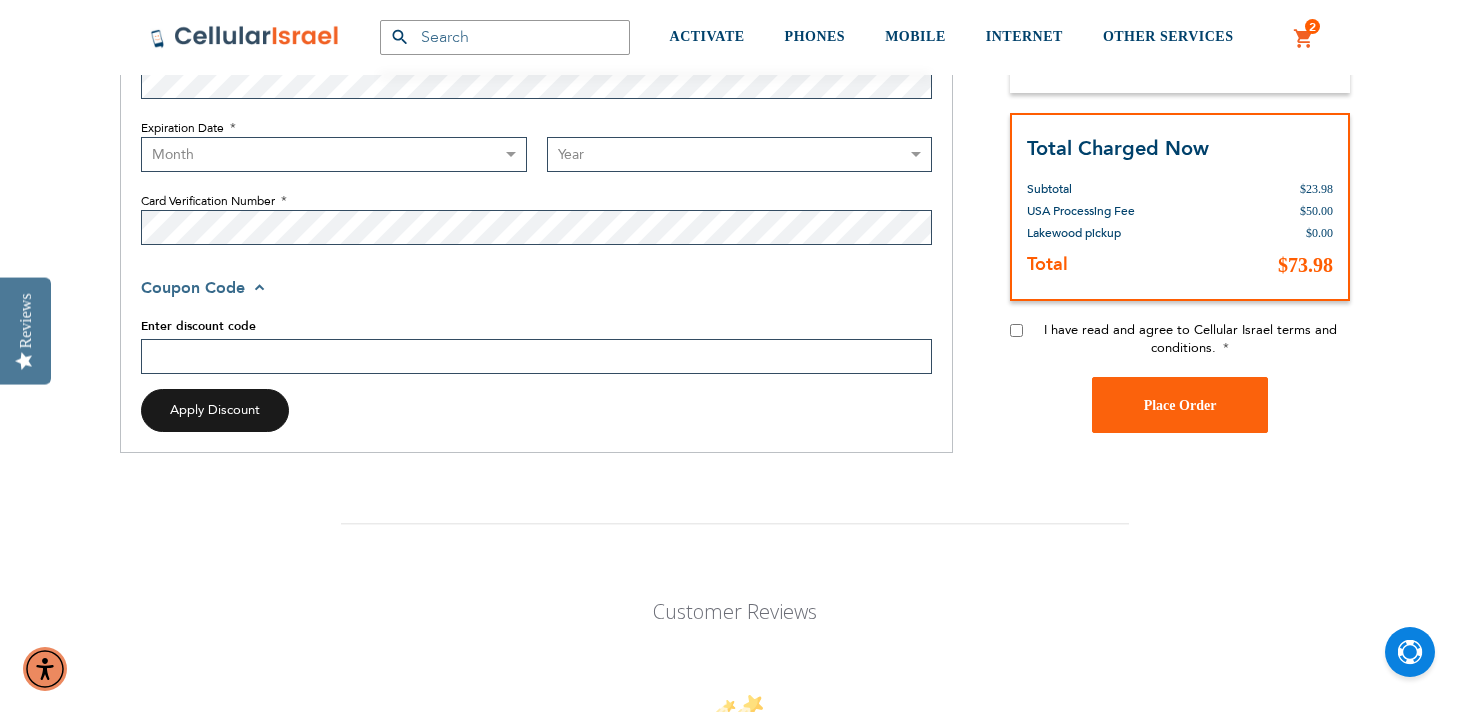 click on "Enter discount code" at bounding box center [536, 356] 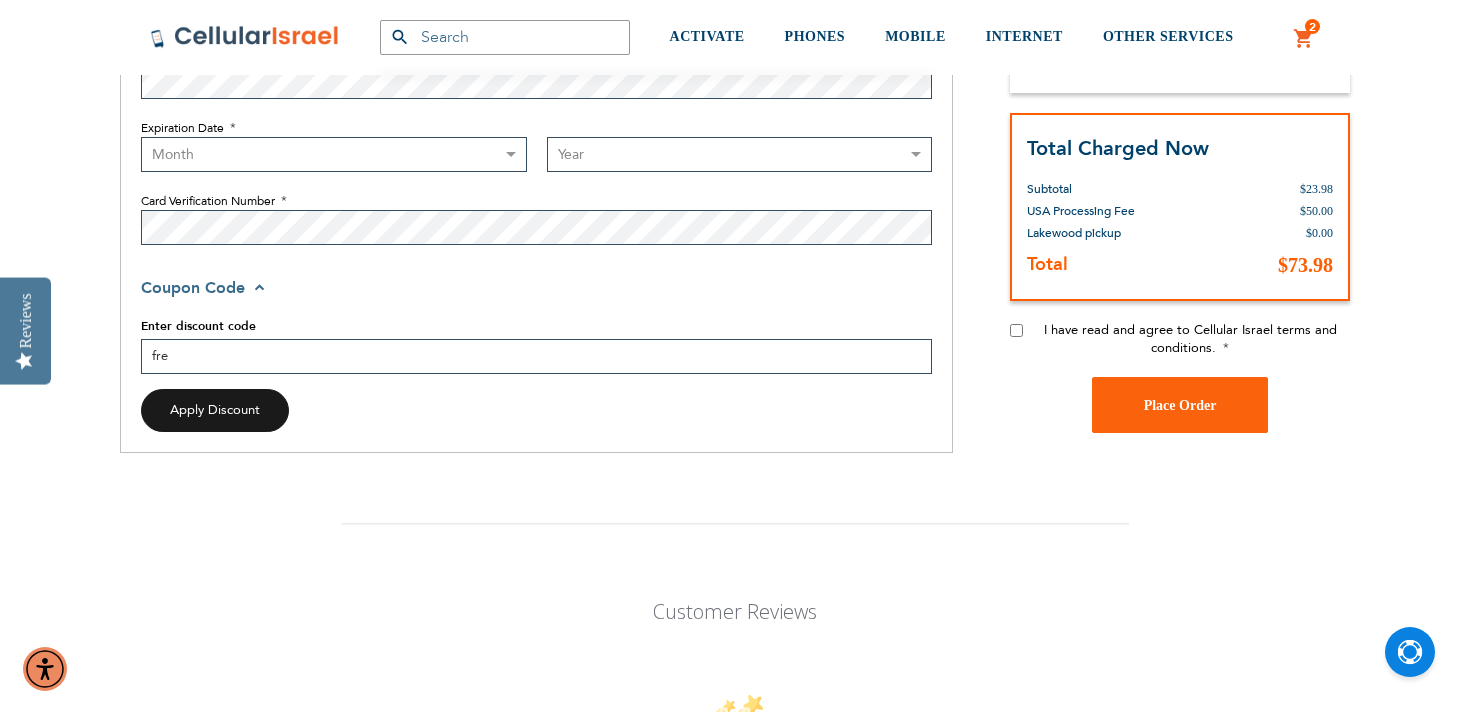 type on "free" 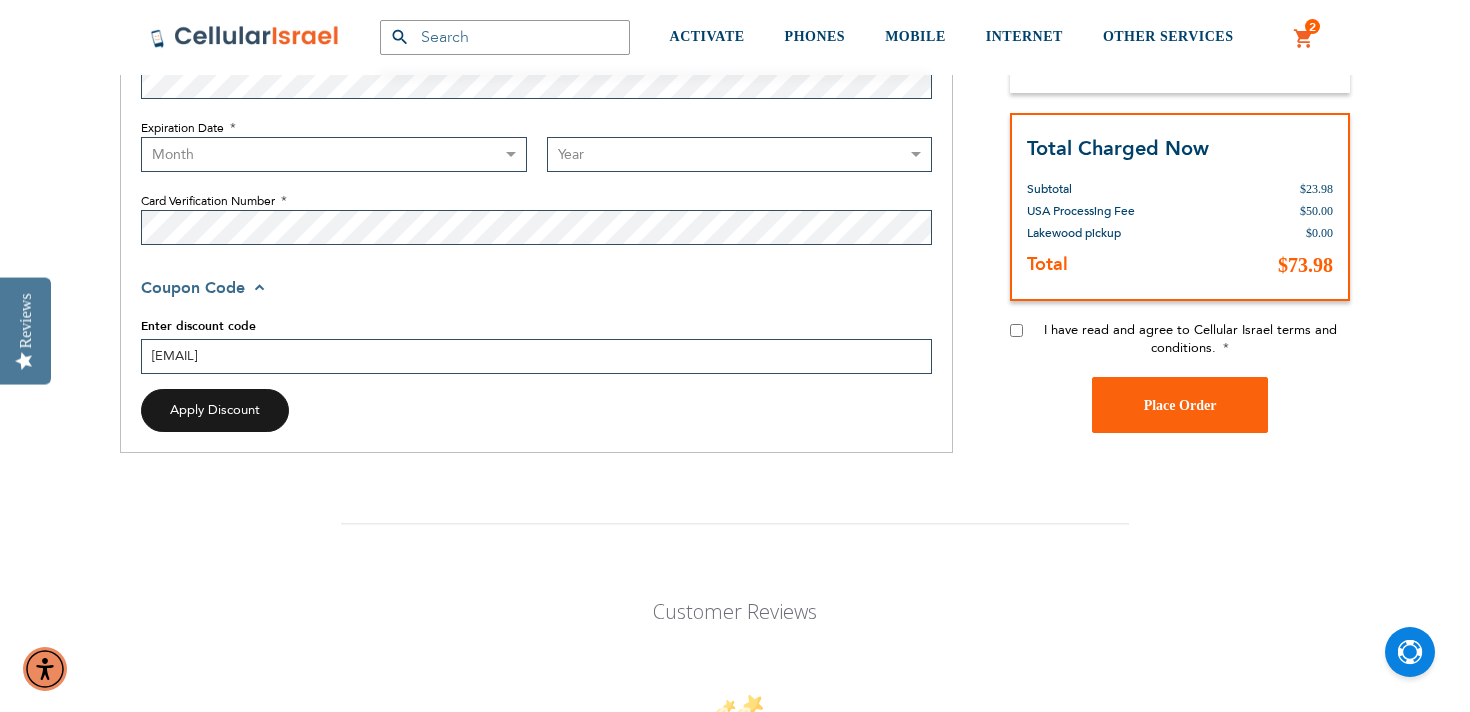 type on "[EMAIL]" 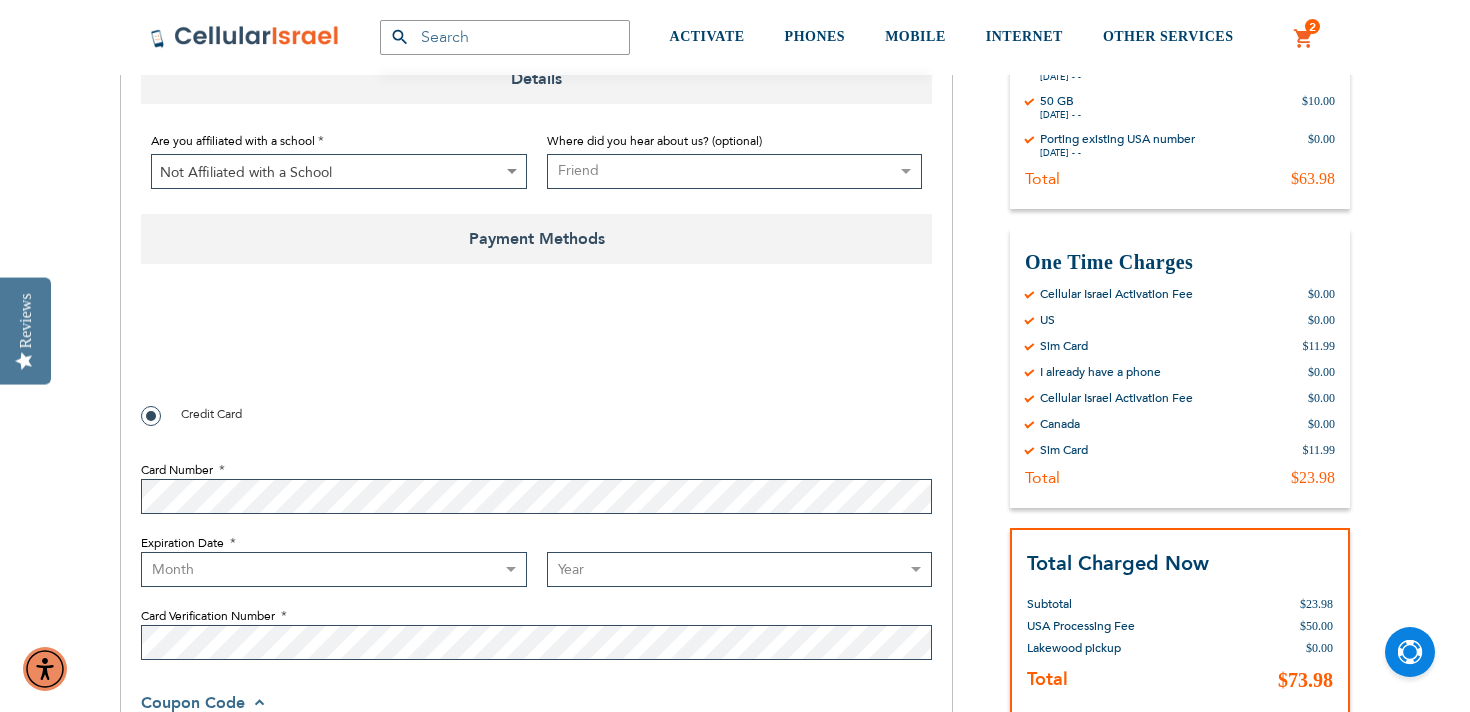 scroll, scrollTop: 1507, scrollLeft: 0, axis: vertical 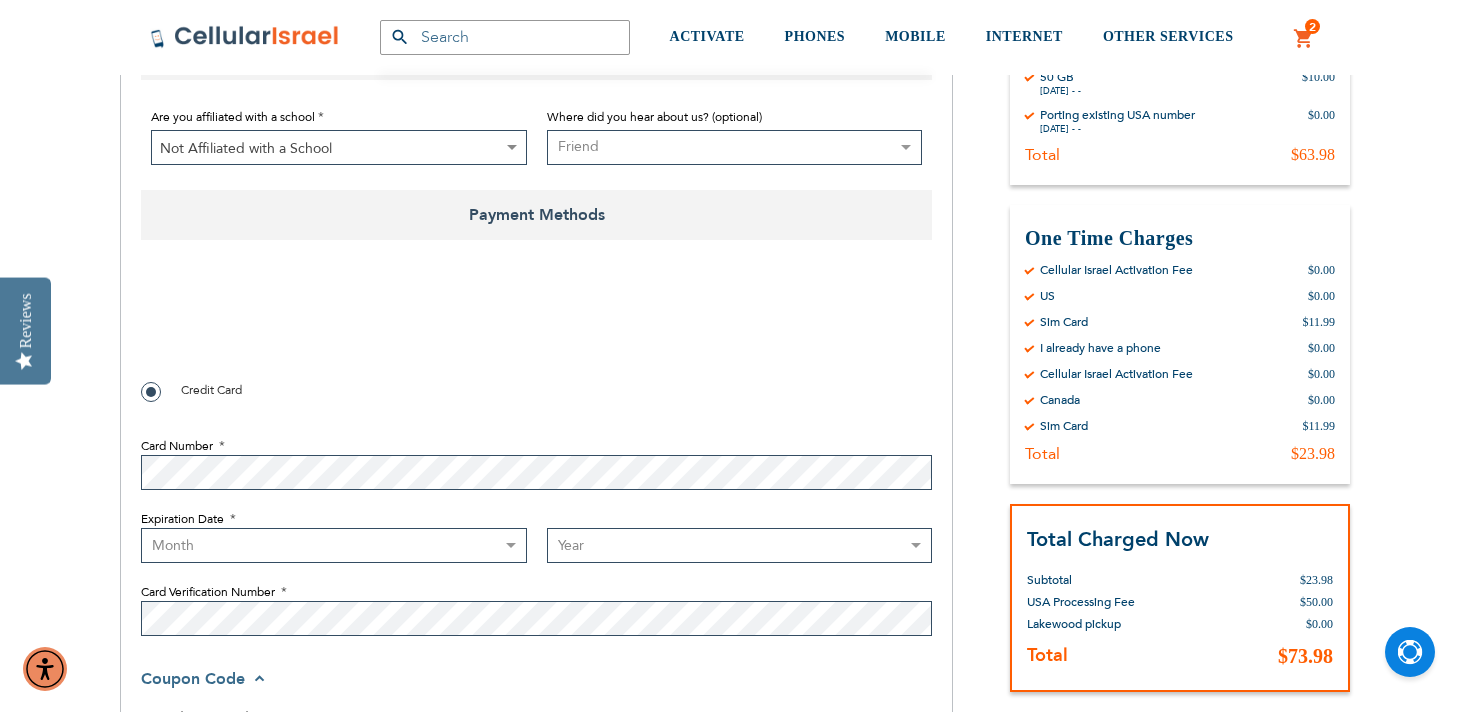 checkbox on "true" 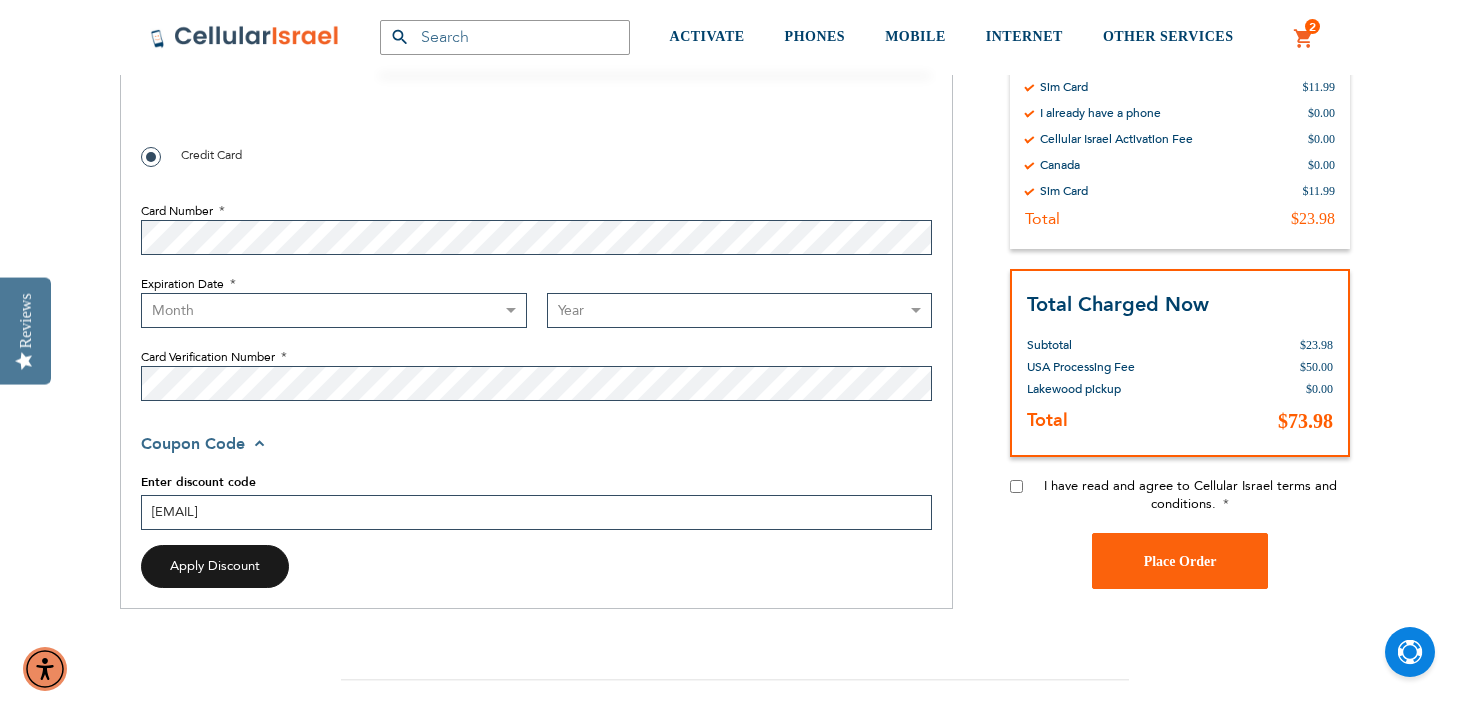 scroll, scrollTop: 1775, scrollLeft: 0, axis: vertical 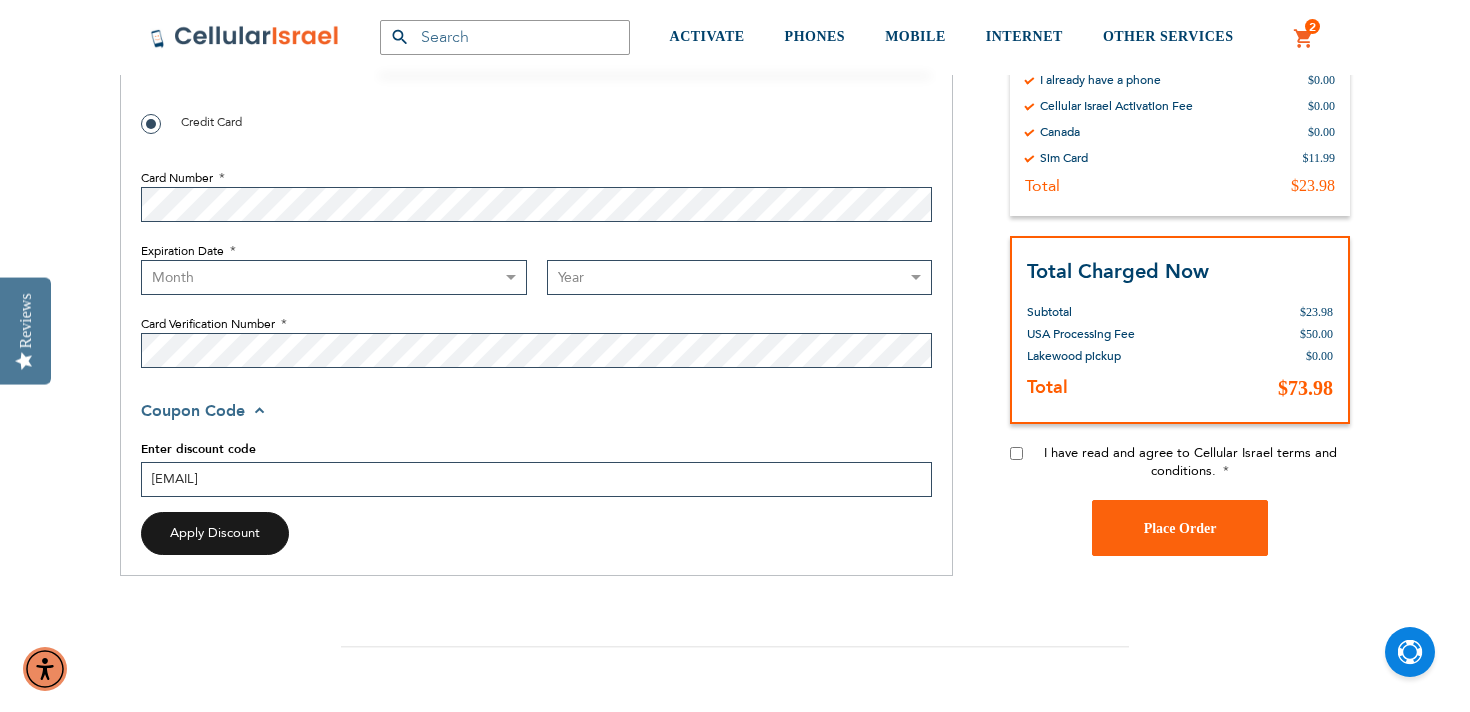 click on "[EMAIL]" at bounding box center (536, 479) 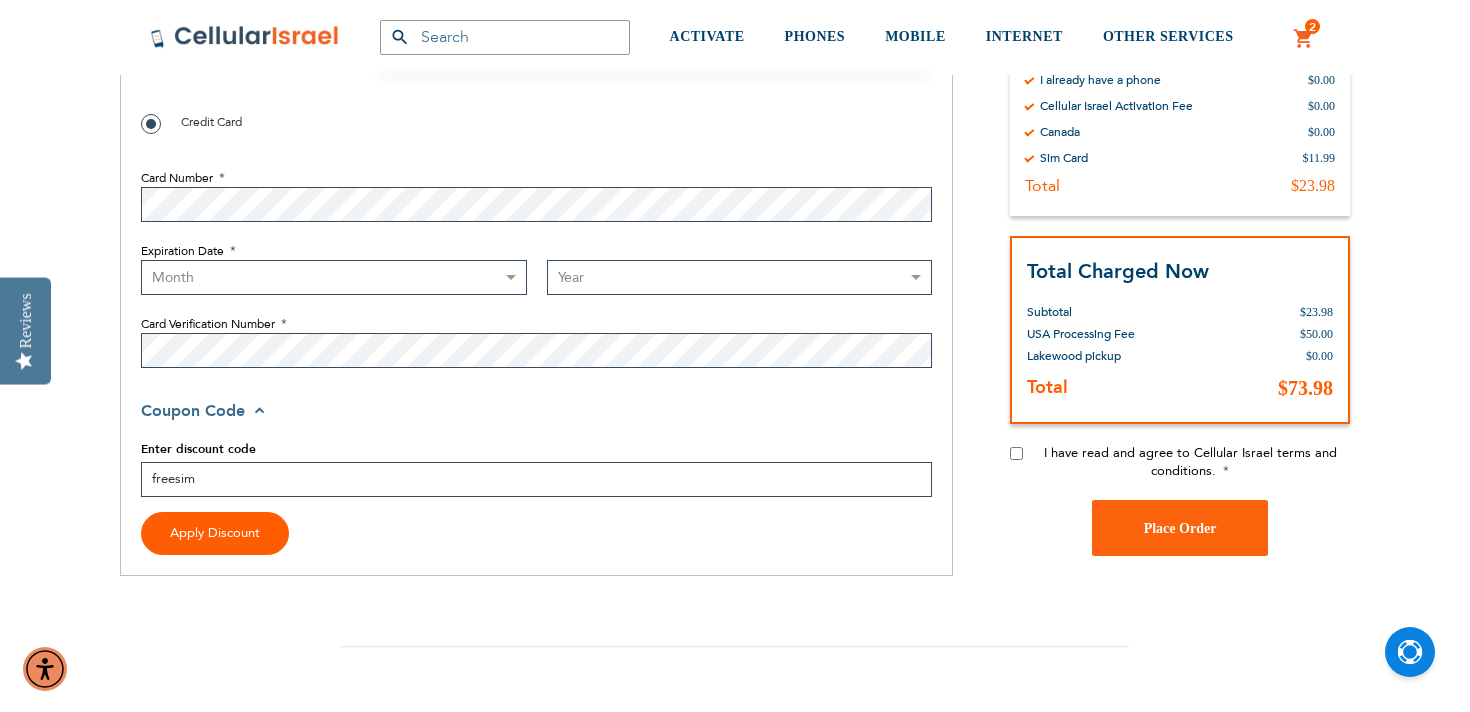 click on "Apply Discount" at bounding box center [215, 533] 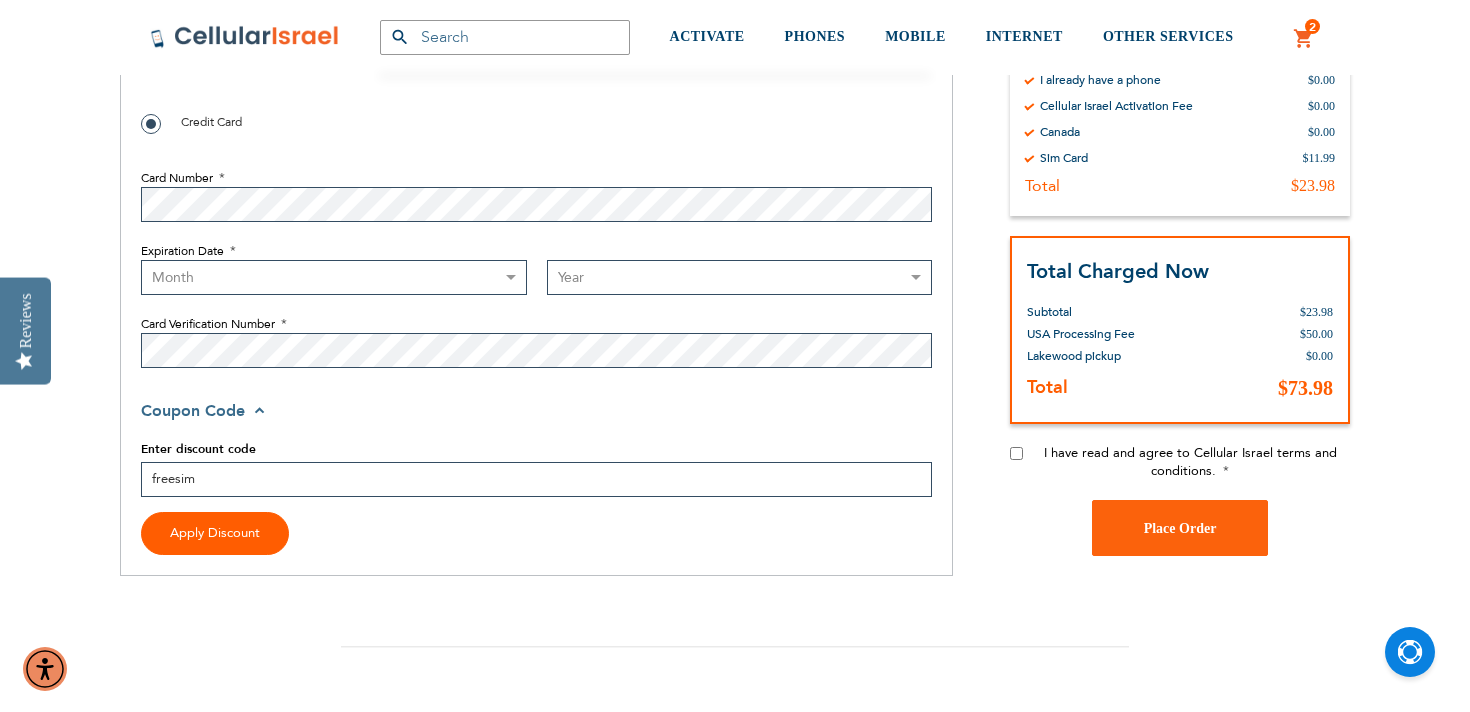 click on "Apply Discount" at bounding box center [215, 533] 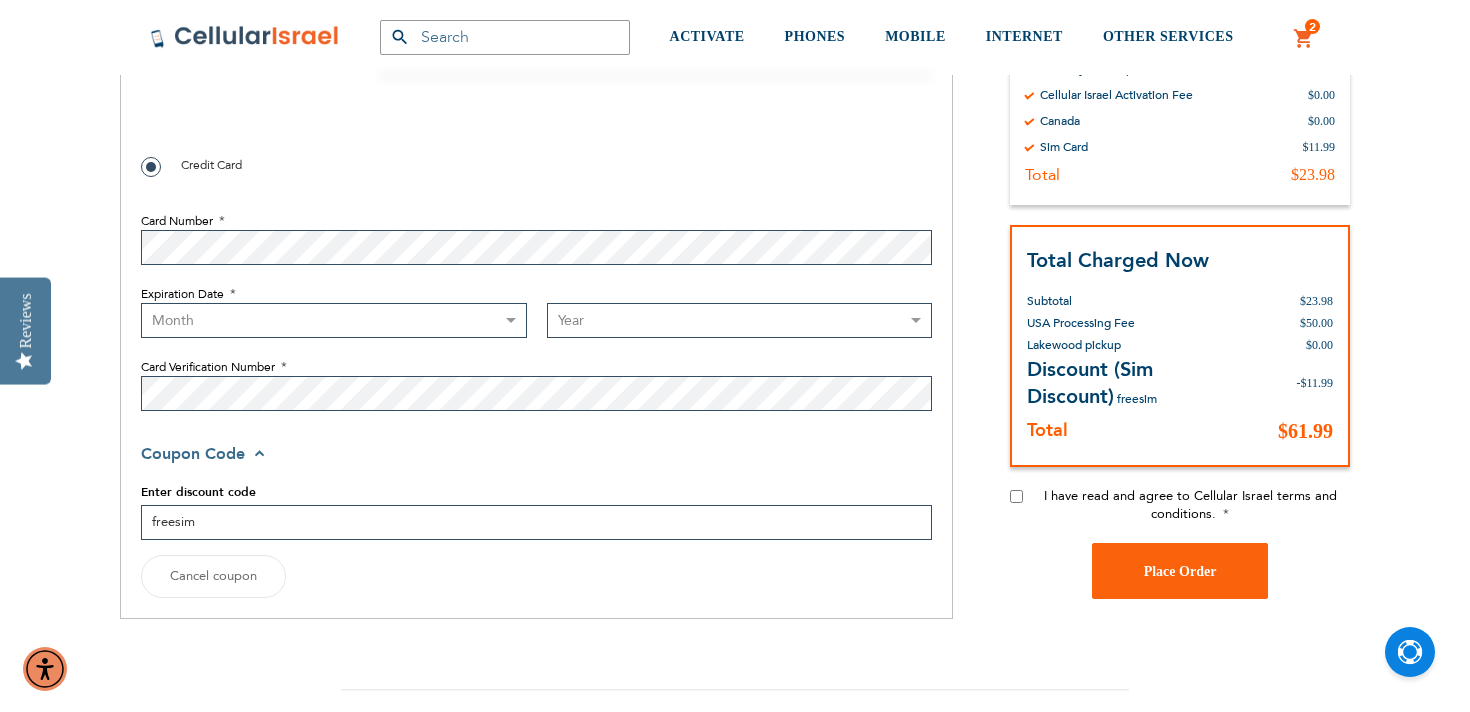 scroll, scrollTop: 1727, scrollLeft: 0, axis: vertical 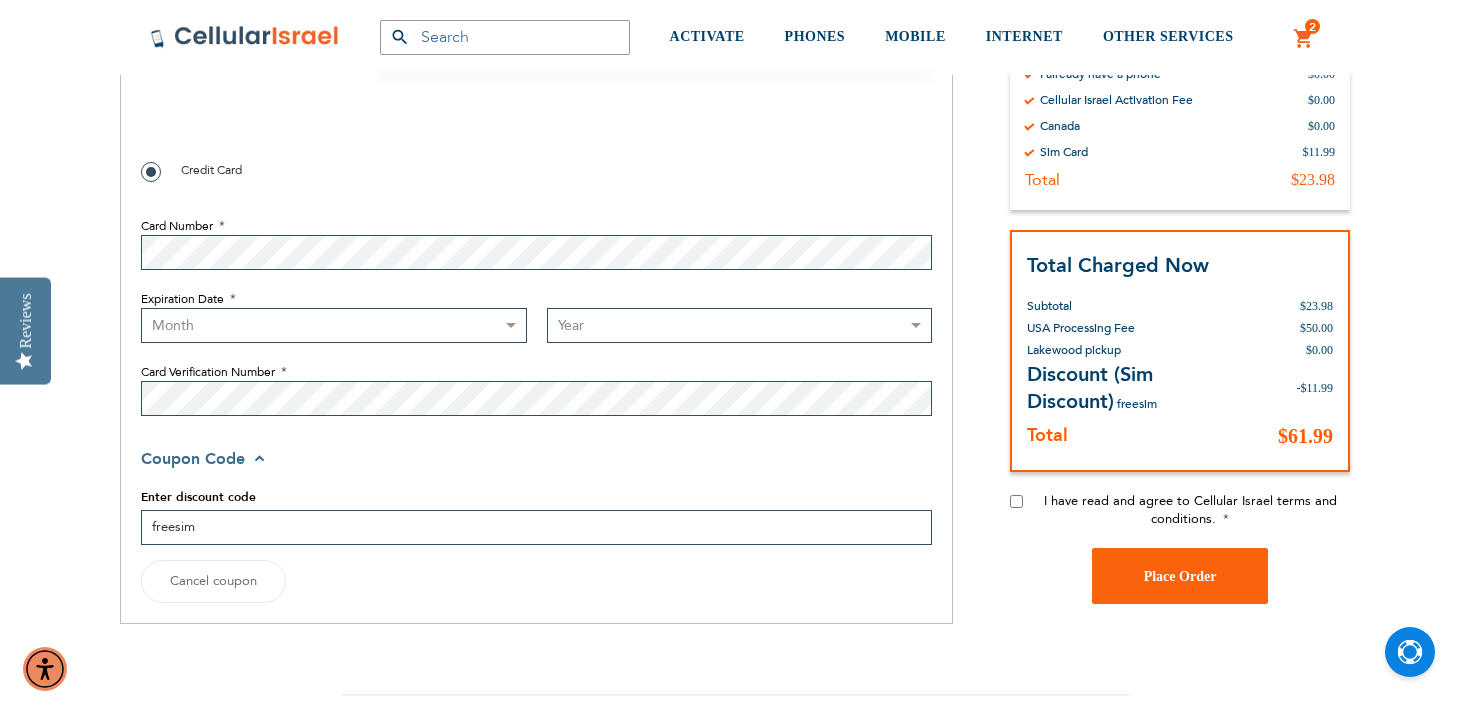 drag, startPoint x: 224, startPoint y: 530, endPoint x: 146, endPoint y: 530, distance: 78 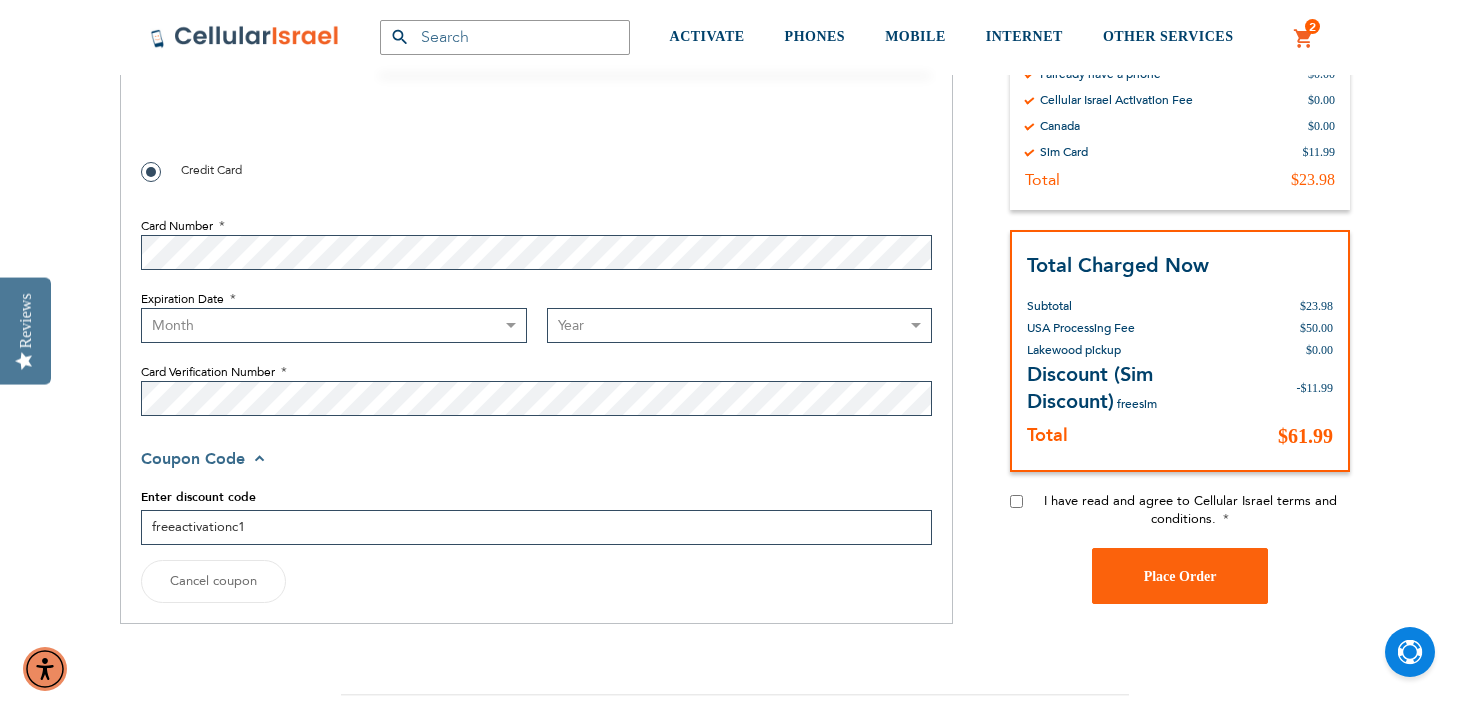 type on "freeactivationc1" 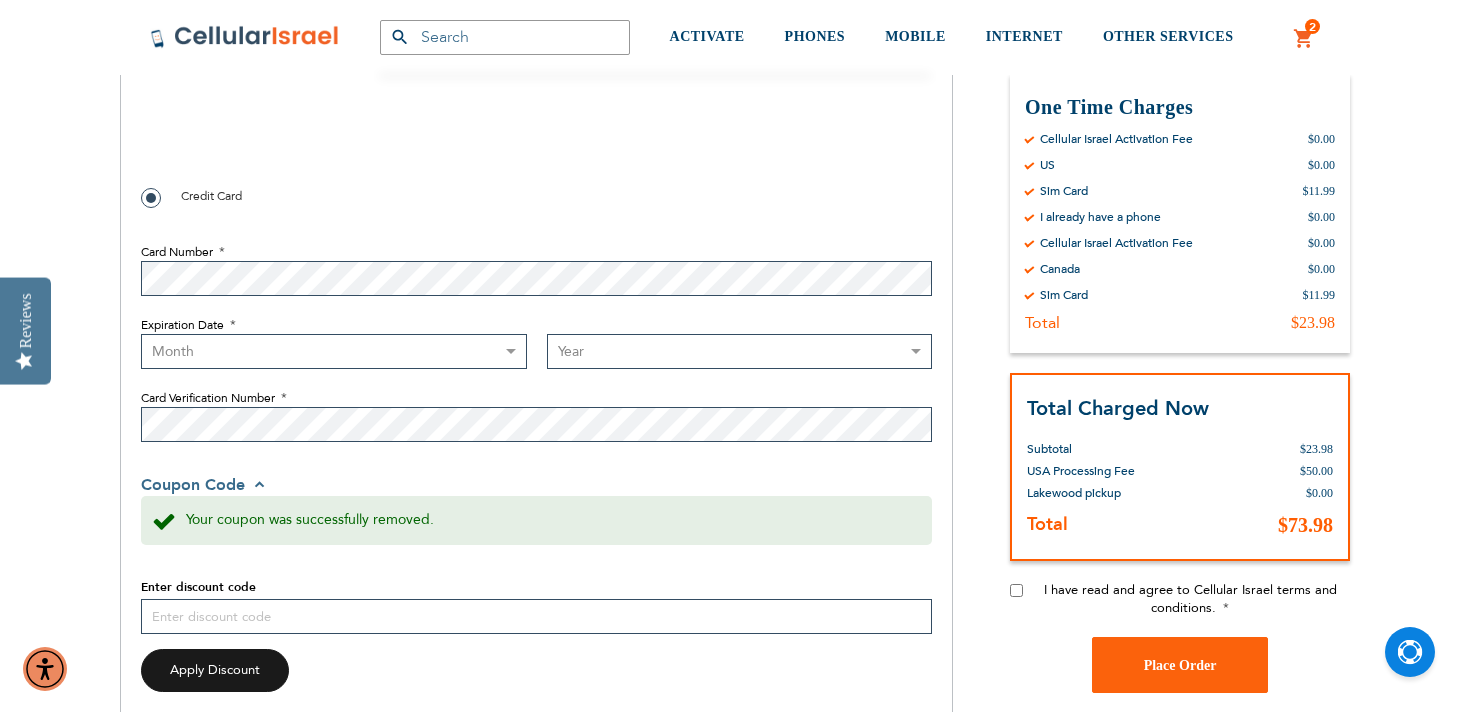 scroll, scrollTop: 1716, scrollLeft: 0, axis: vertical 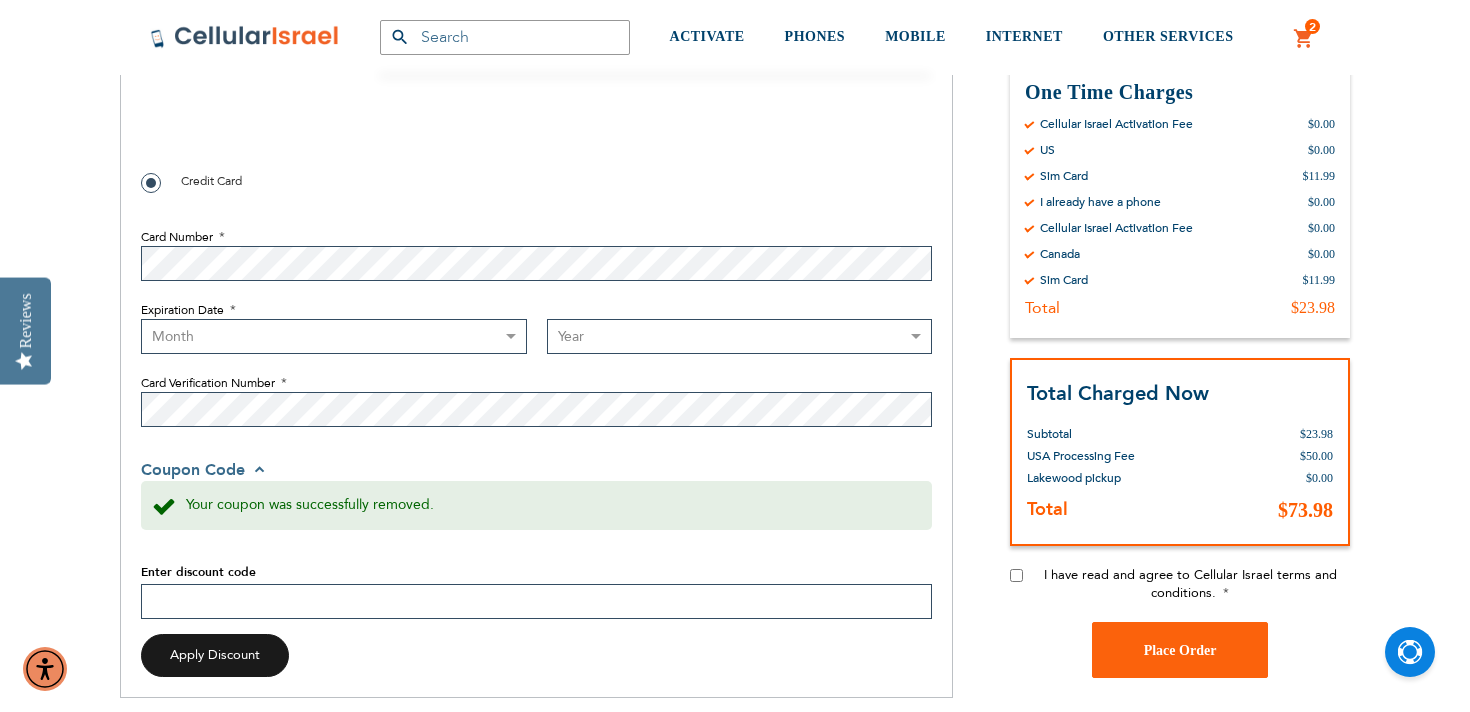 click on "Enter discount code" at bounding box center (536, 601) 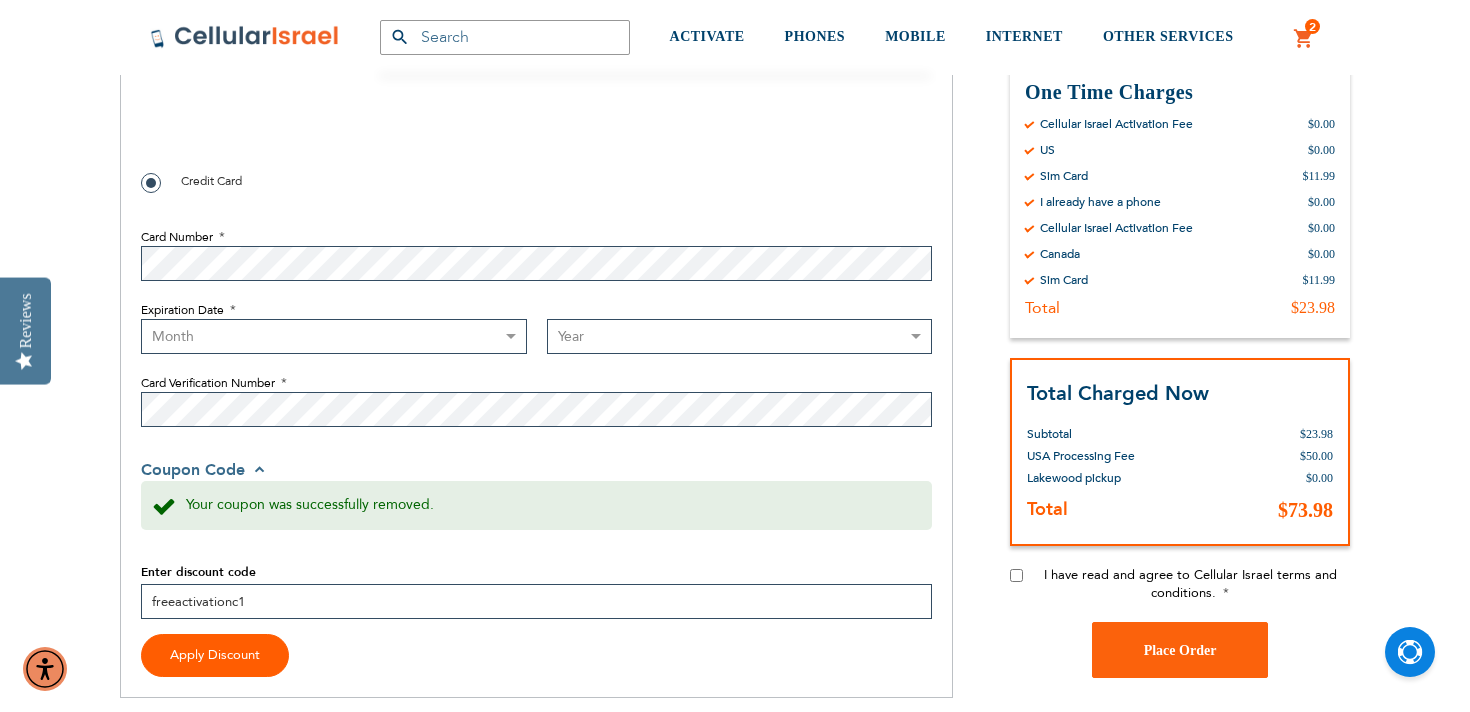 click on "Apply Discount" at bounding box center [215, 655] 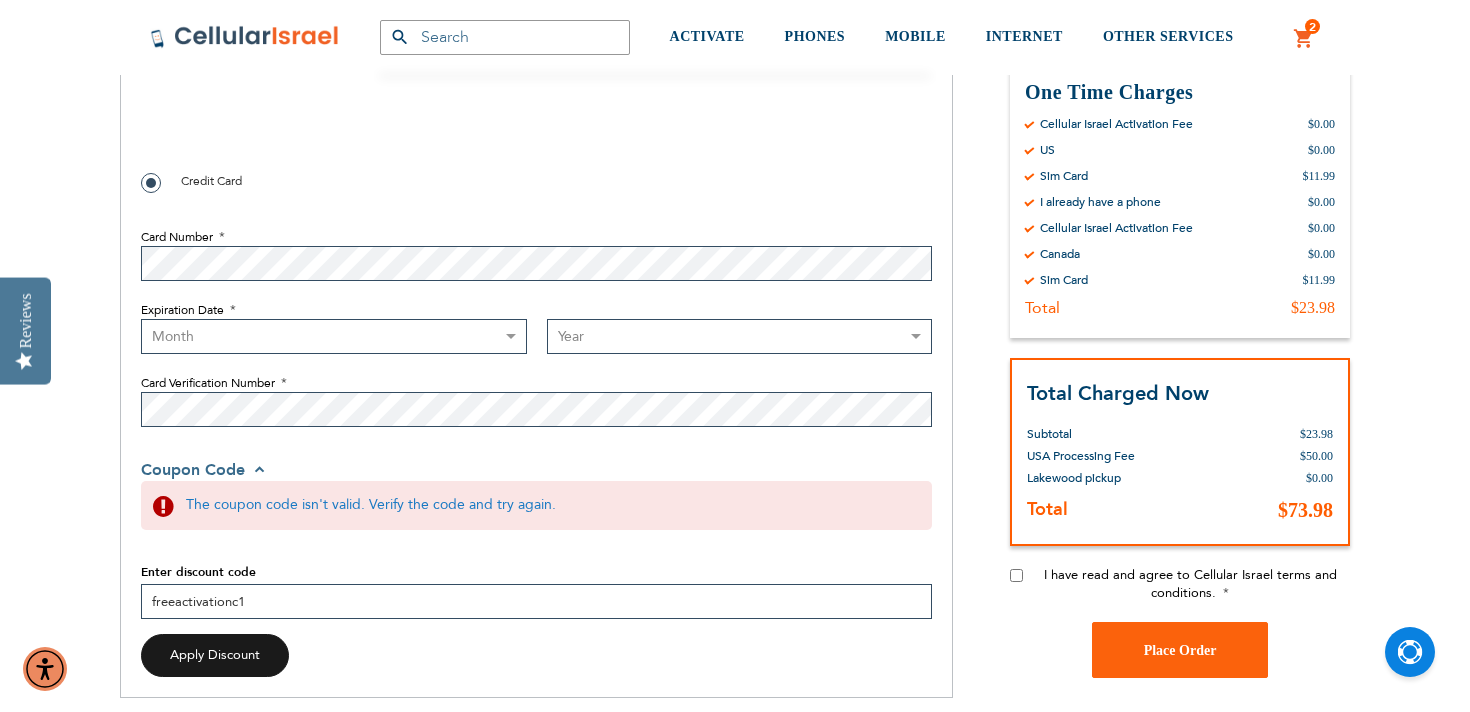 click on "freeactivationc1" at bounding box center (536, 601) 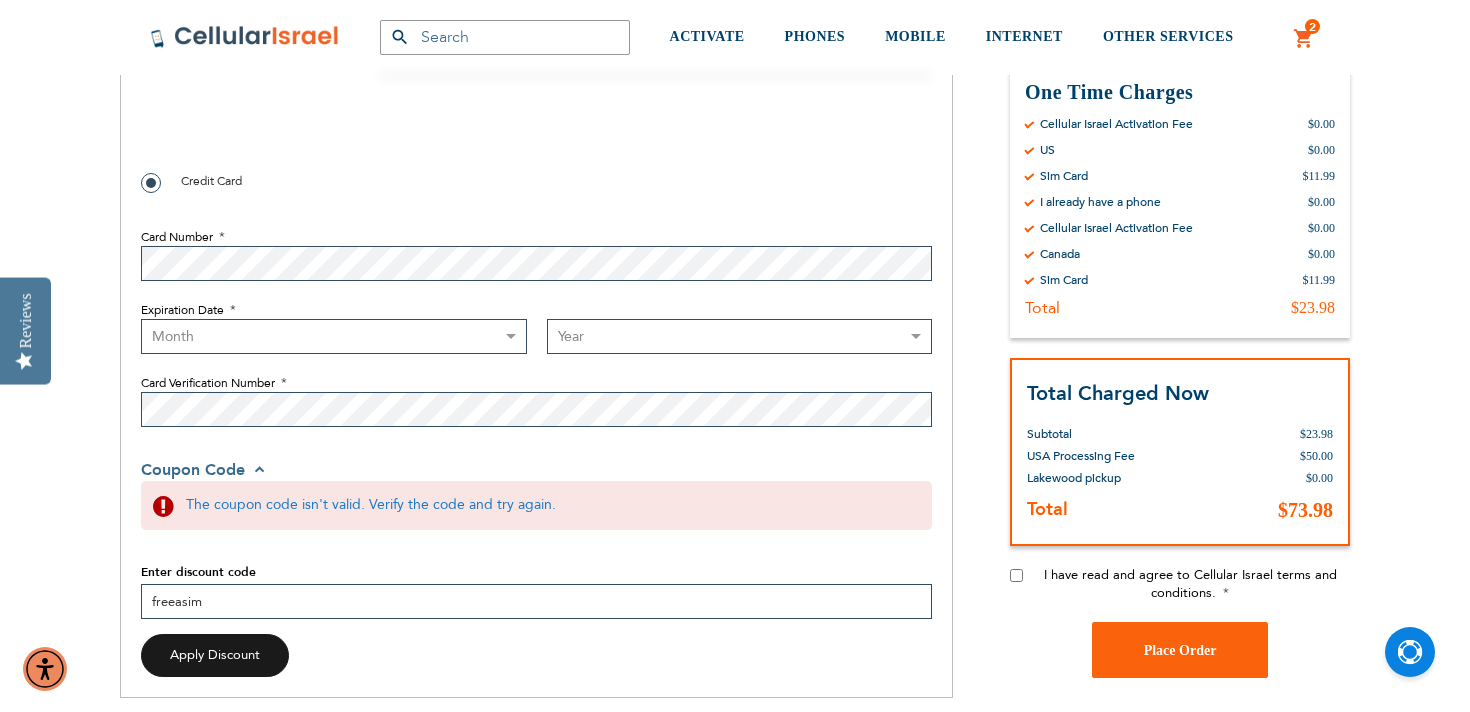 click on "freeasim" at bounding box center [536, 601] 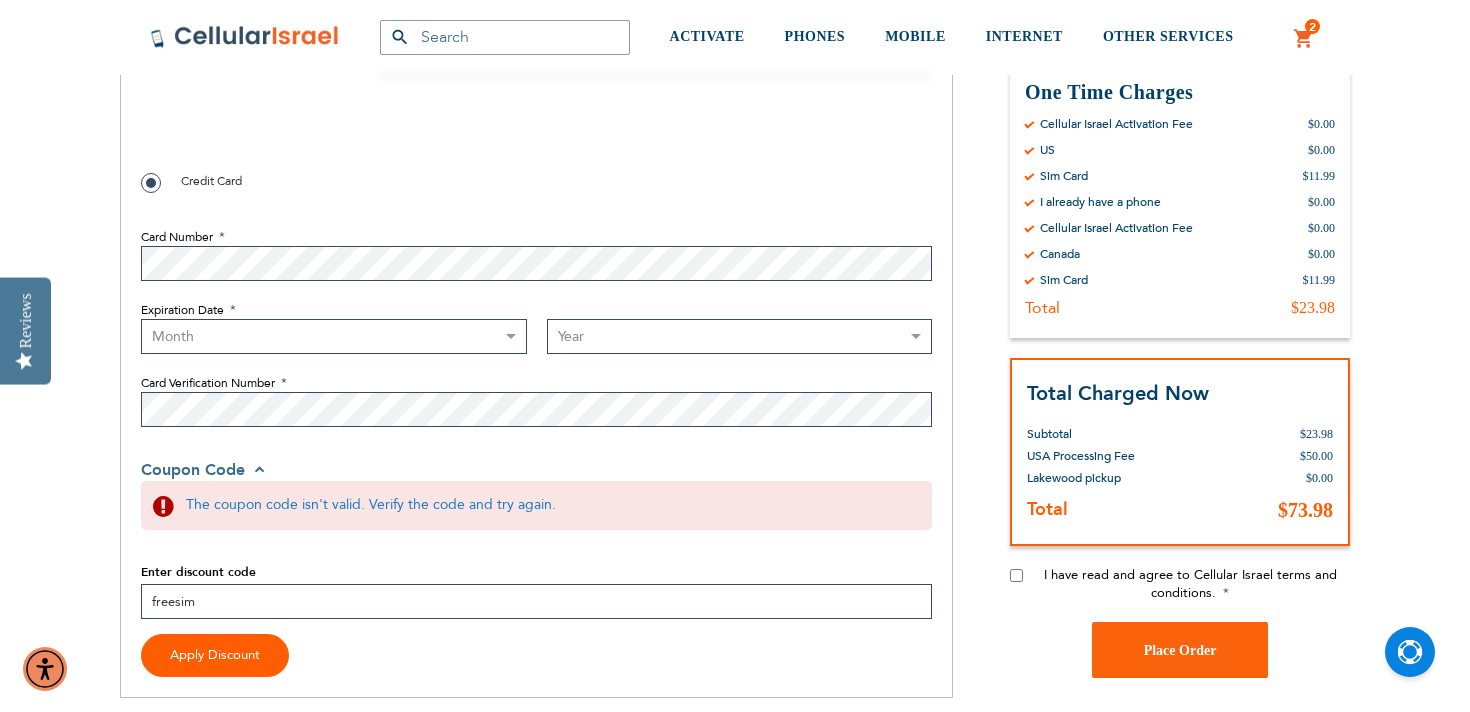 type on "freesim" 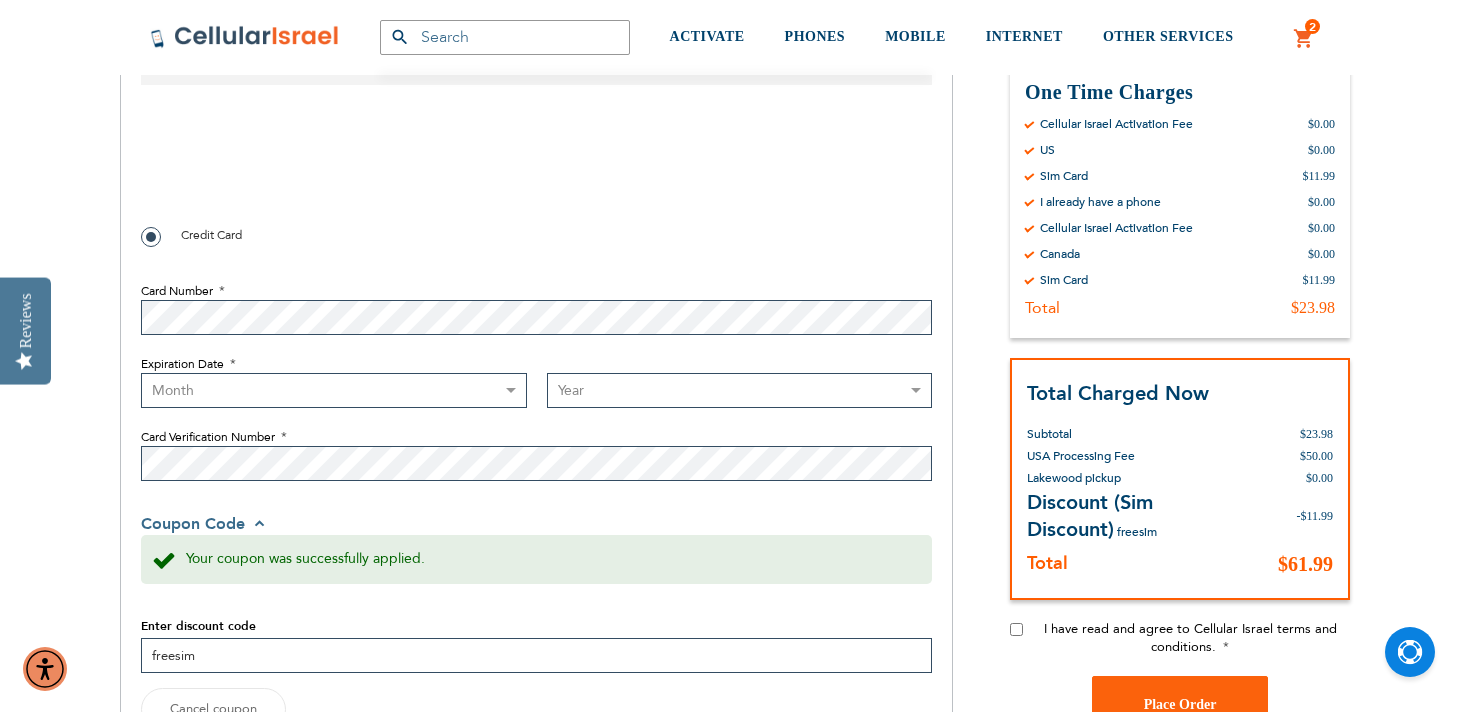 scroll, scrollTop: 1650, scrollLeft: 0, axis: vertical 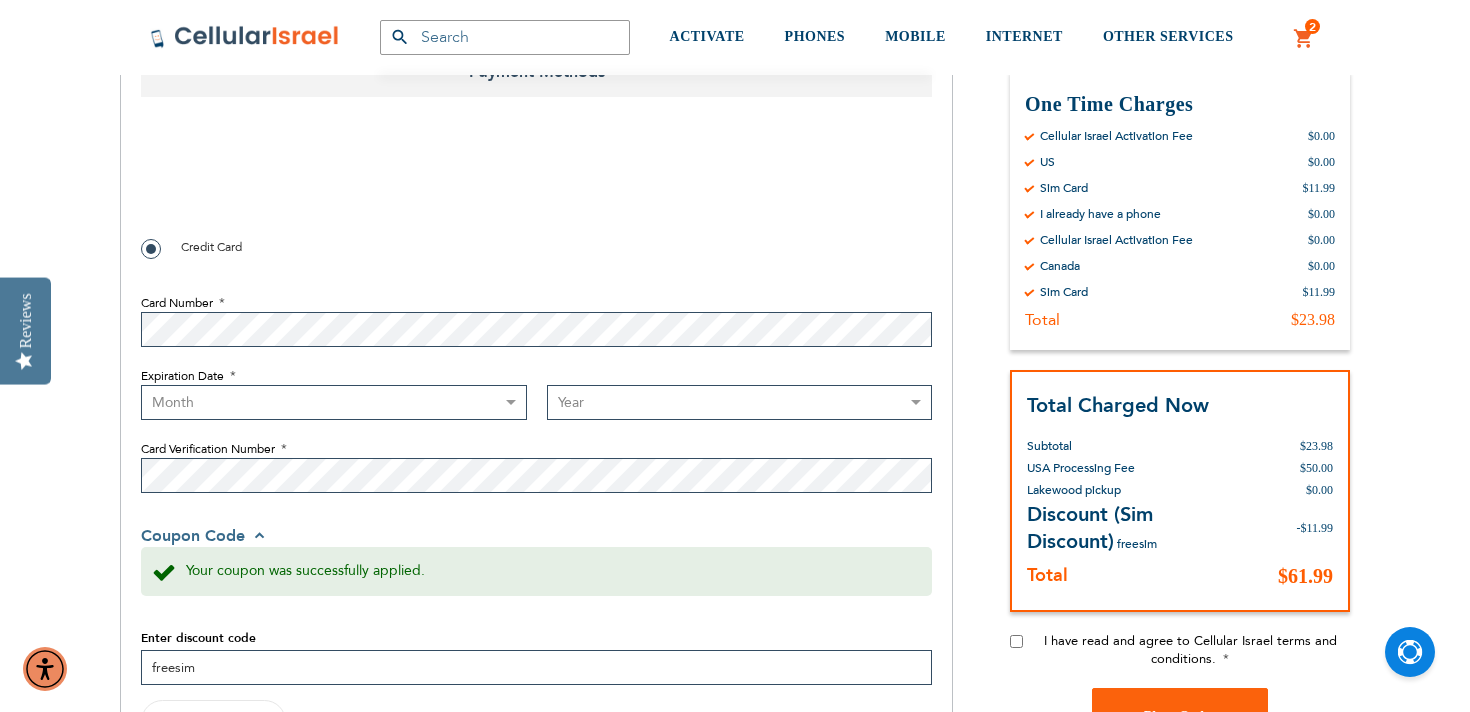 click on "I have read and agree to Cellular Israel terms and conditions." at bounding box center [1016, 641] 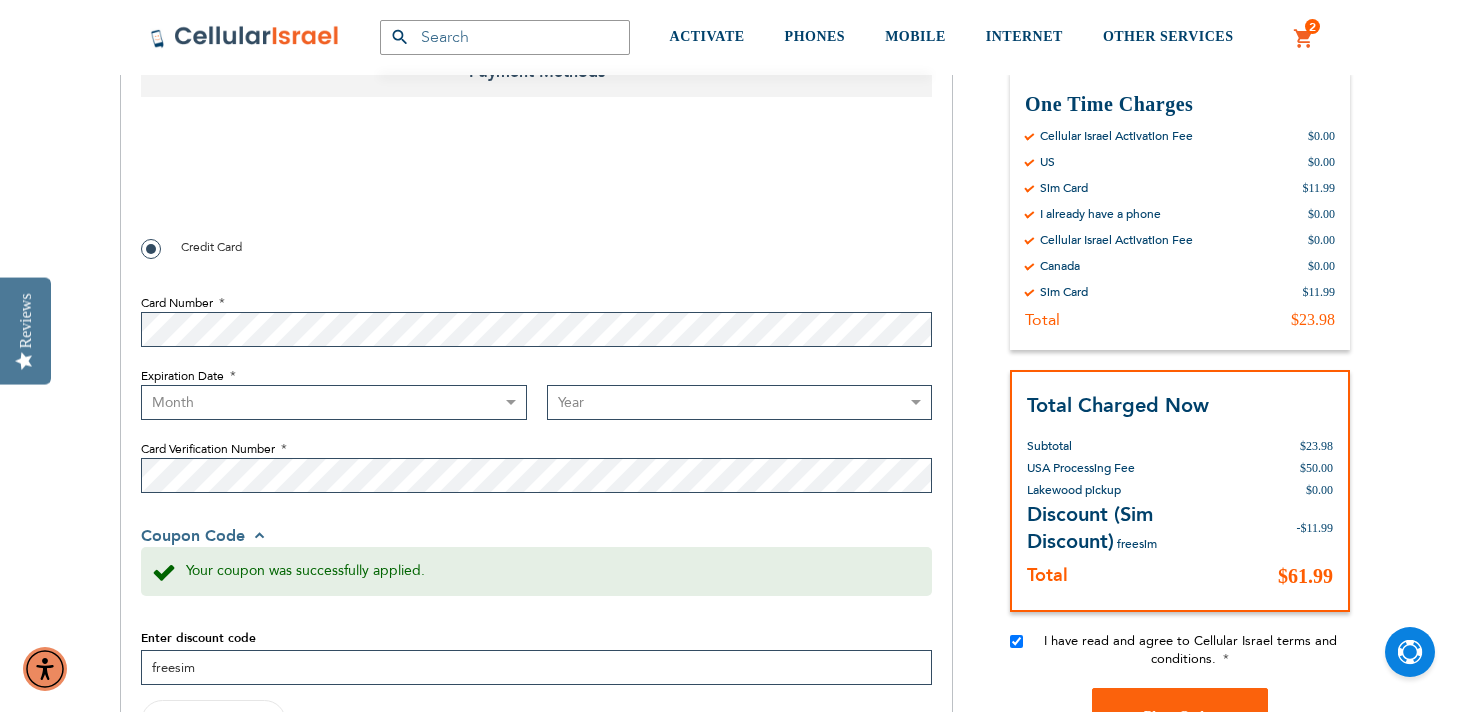 scroll, scrollTop: 1666, scrollLeft: 0, axis: vertical 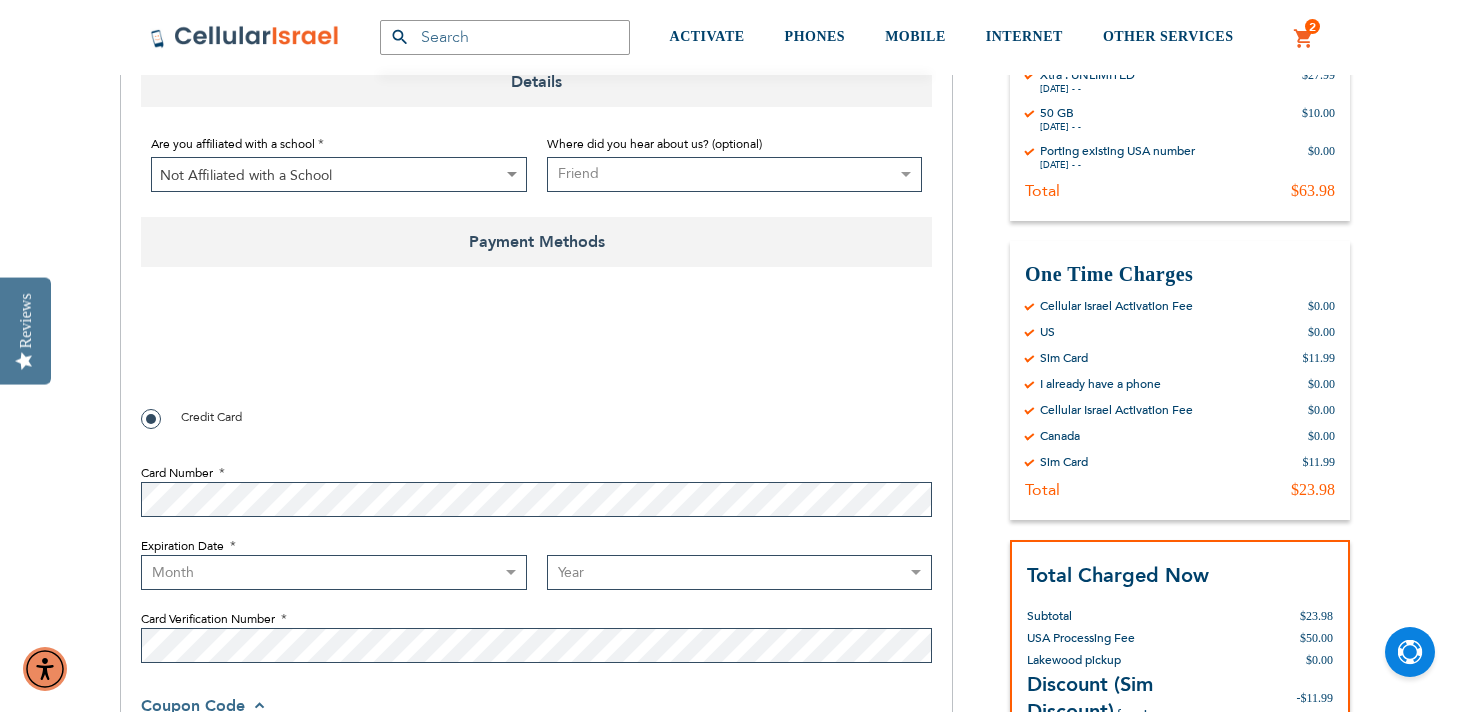 checkbox on "false" 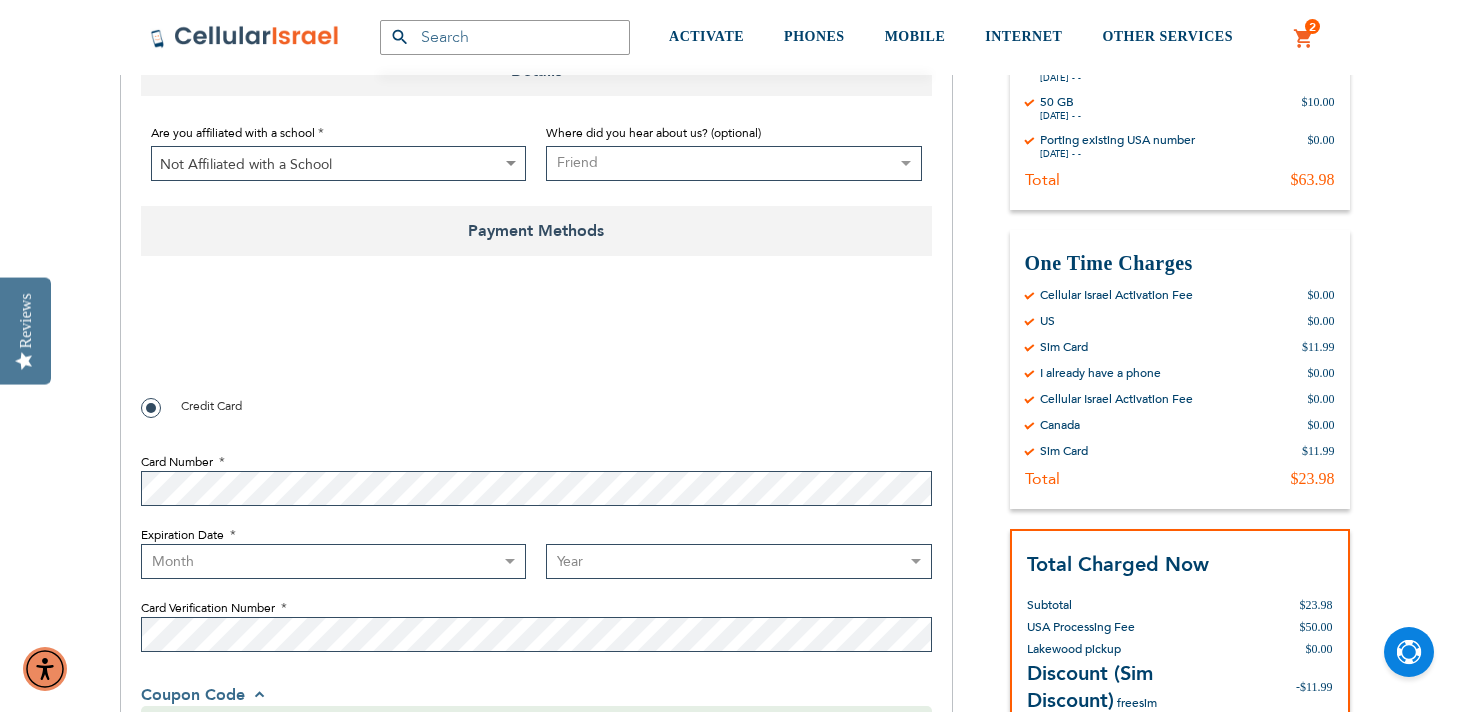 scroll, scrollTop: 1445, scrollLeft: 0, axis: vertical 